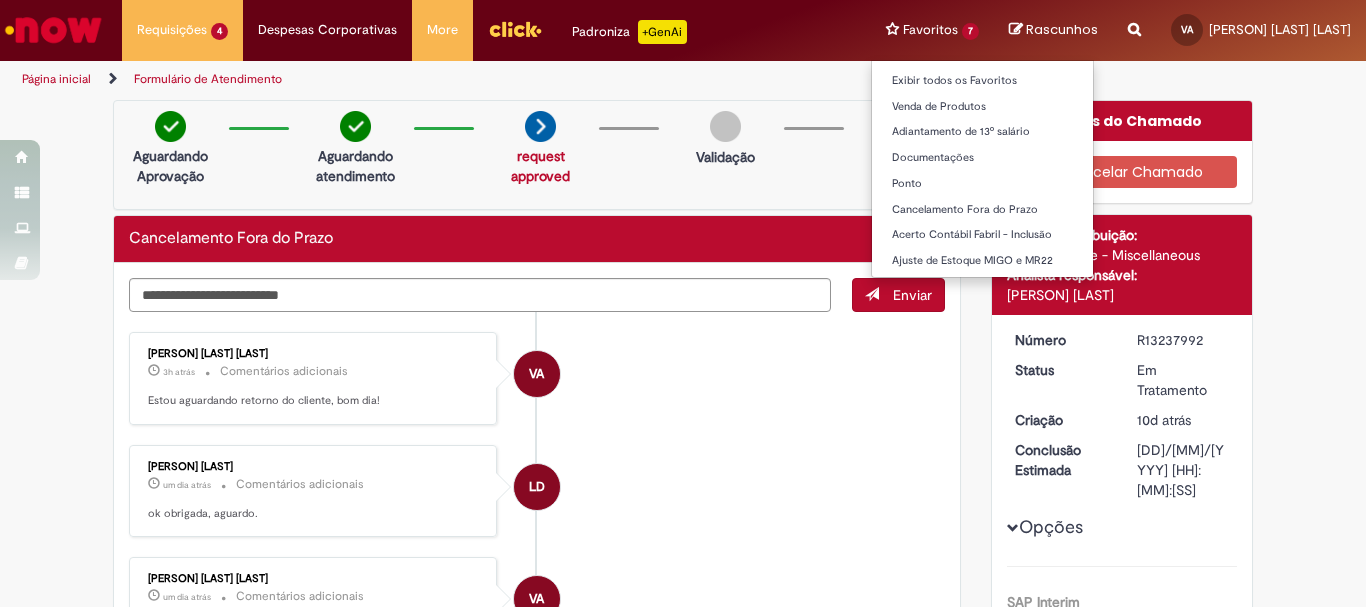 scroll, scrollTop: 0, scrollLeft: 0, axis: both 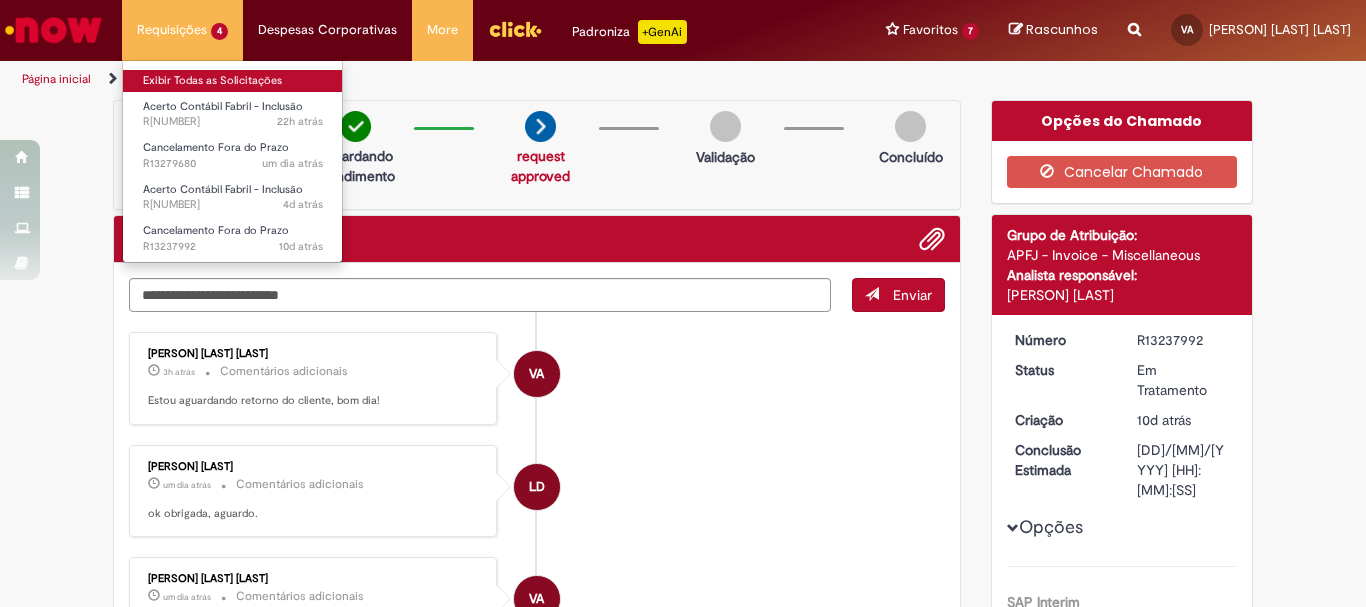 click on "Exibir Todas as Solicitações" at bounding box center (233, 81) 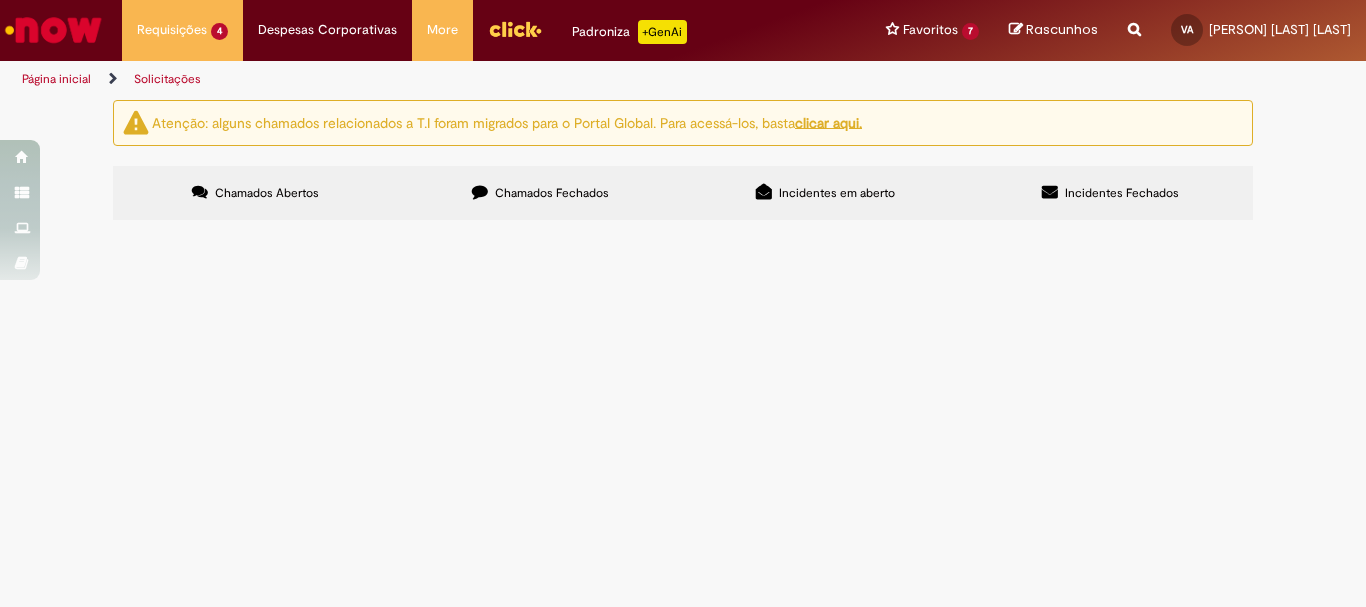 scroll, scrollTop: 72, scrollLeft: 0, axis: vertical 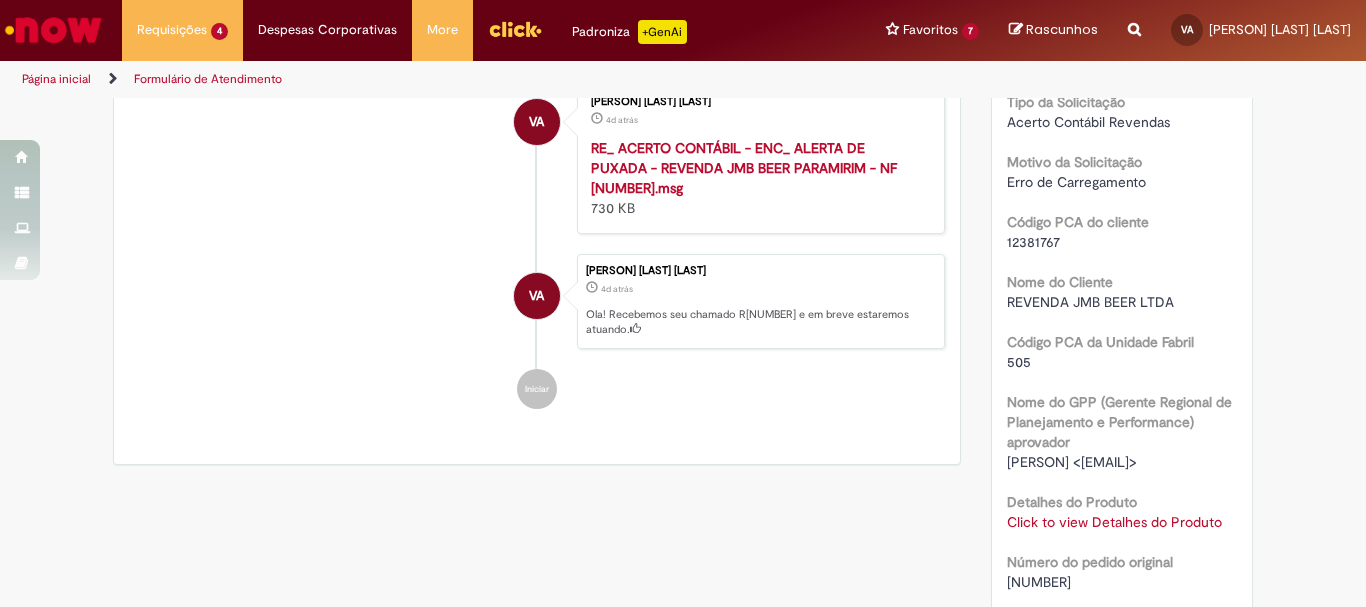 click on "Click to view Detalhes do Produto" at bounding box center [1114, 522] 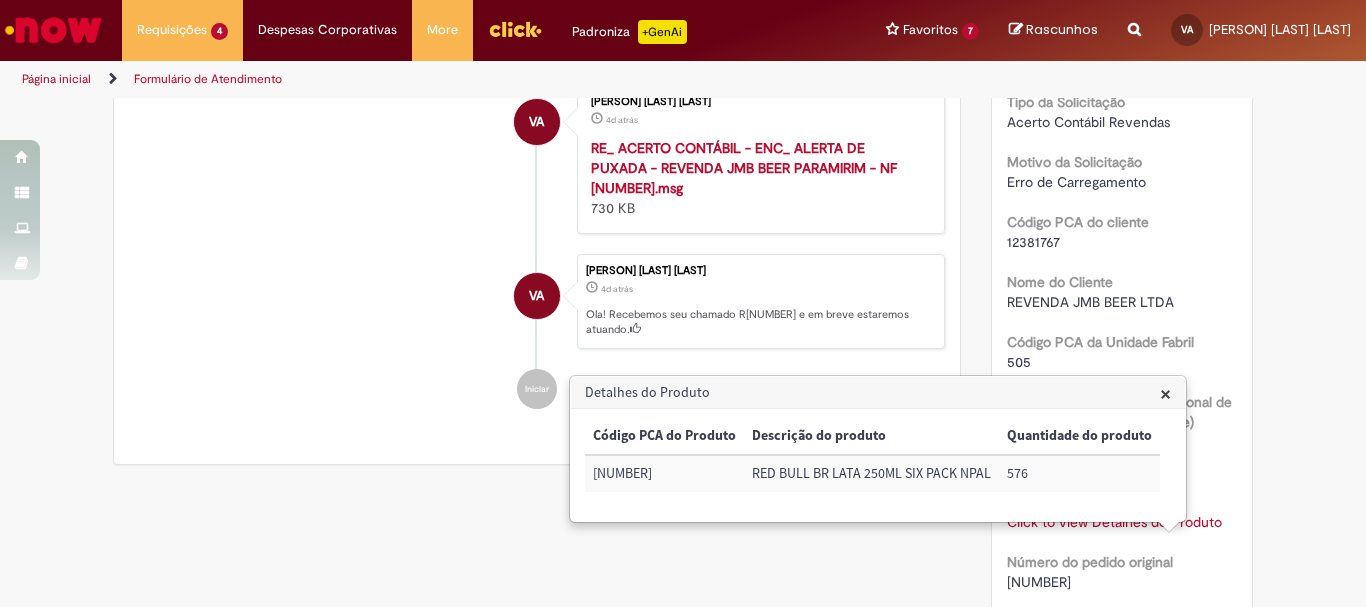 click on "RED BULL BR LATA 250ML SIX PACK NPAL" at bounding box center (871, 473) 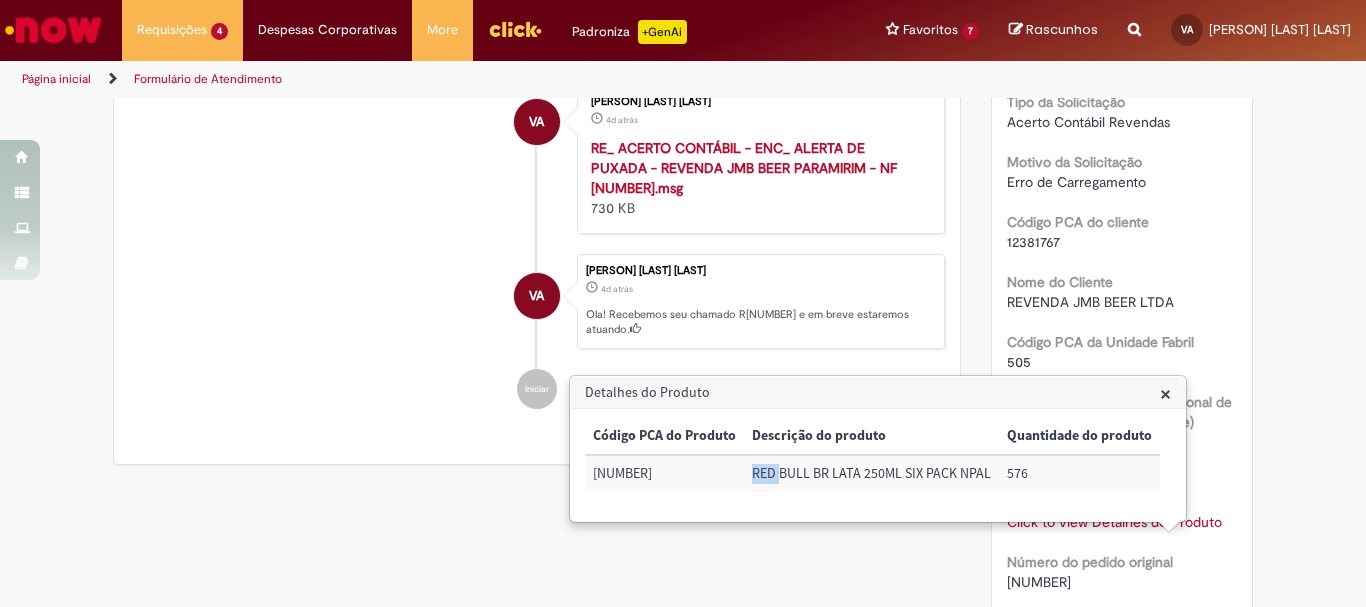 click on "RED BULL BR LATA 250ML SIX PACK NPAL" at bounding box center (871, 473) 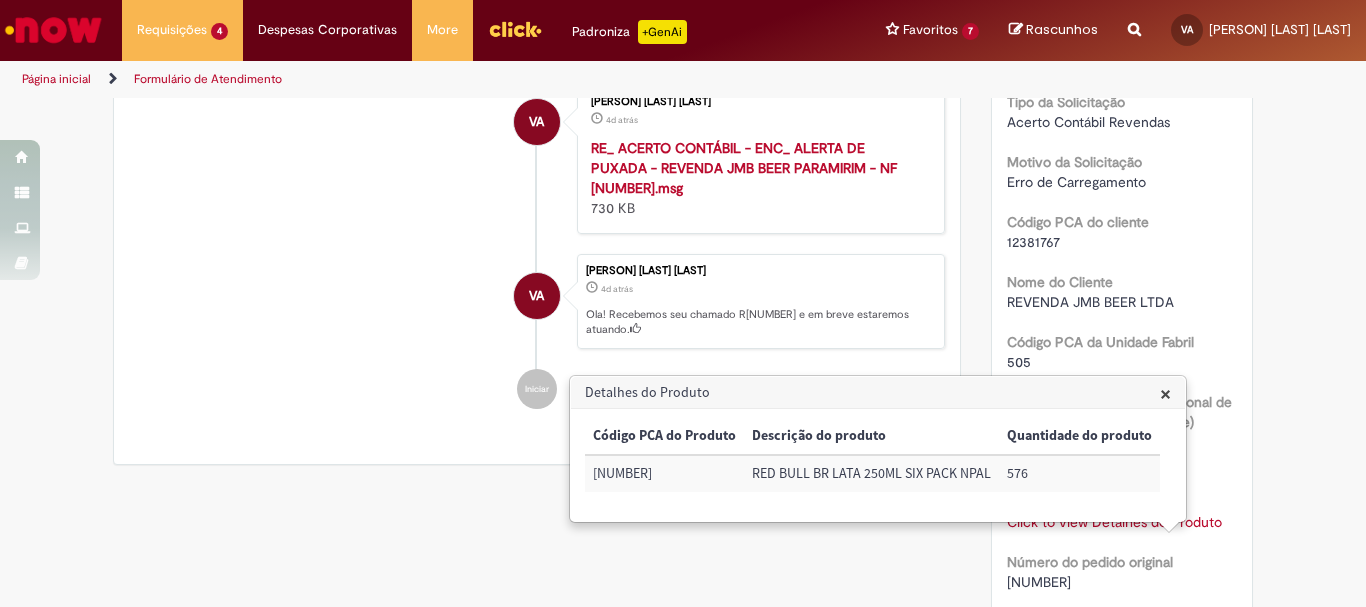 click on "RED BULL BR LATA 250ML SIX PACK NPAL" at bounding box center (871, 473) 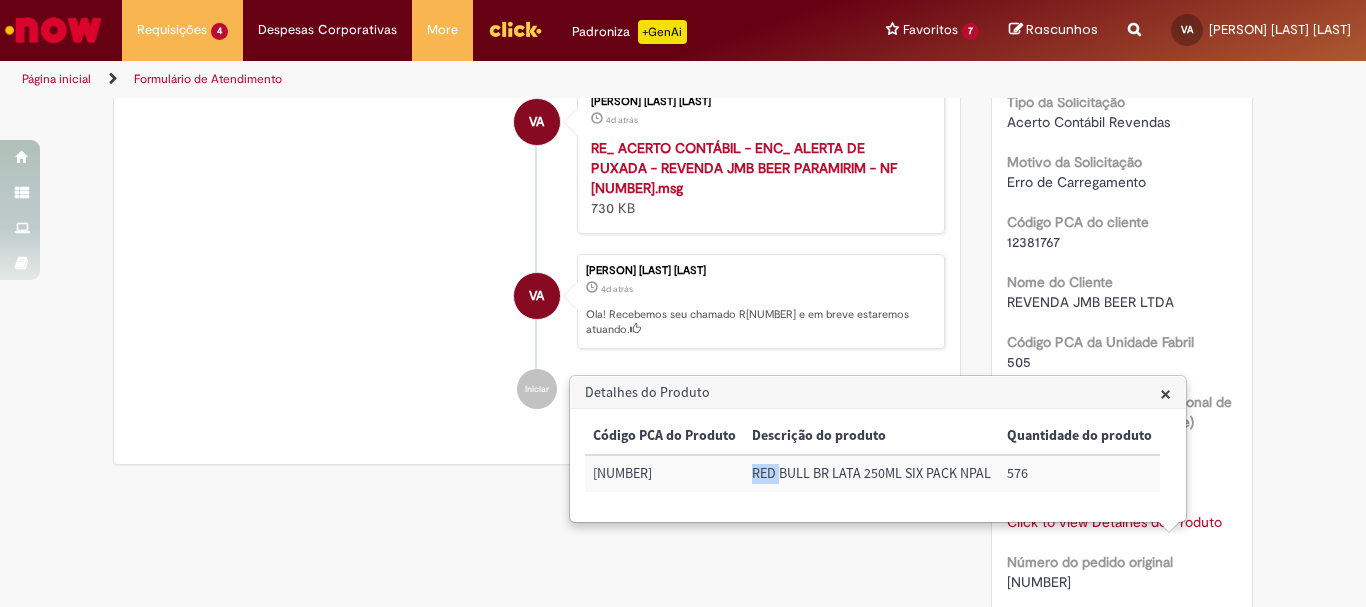 click on "RED BULL BR LATA 250ML SIX PACK NPAL" at bounding box center (871, 473) 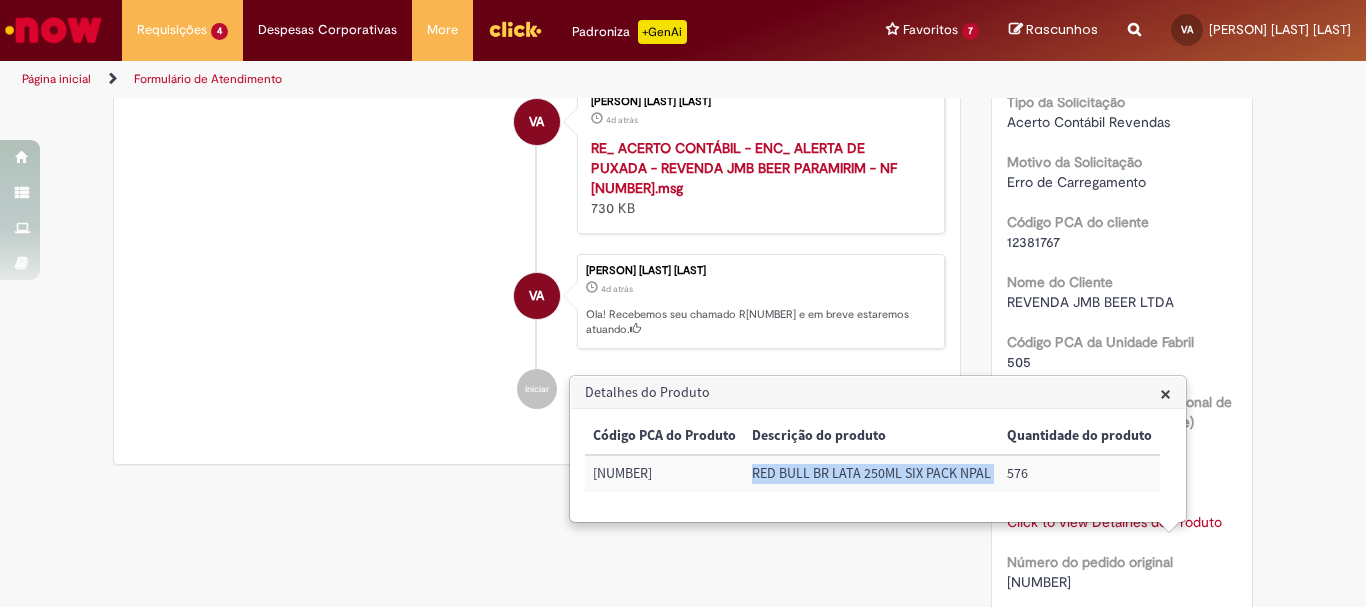 click on "RED BULL BR LATA 250ML SIX PACK NPAL" at bounding box center [871, 473] 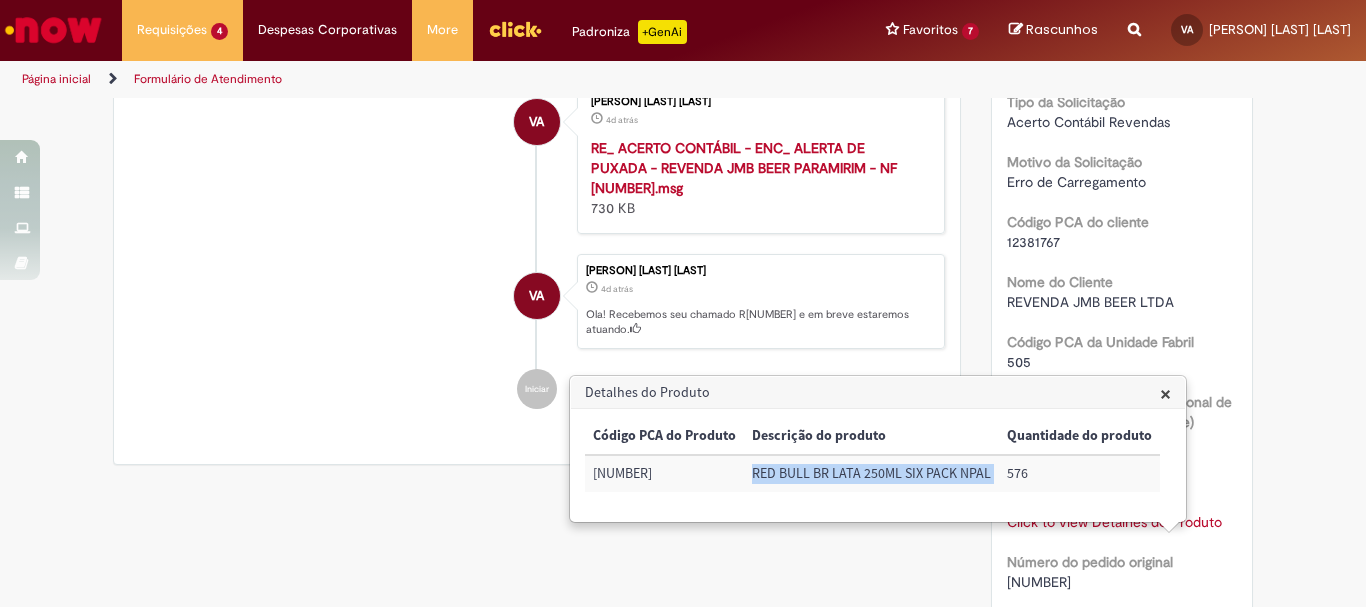 click on "×" at bounding box center (1165, 393) 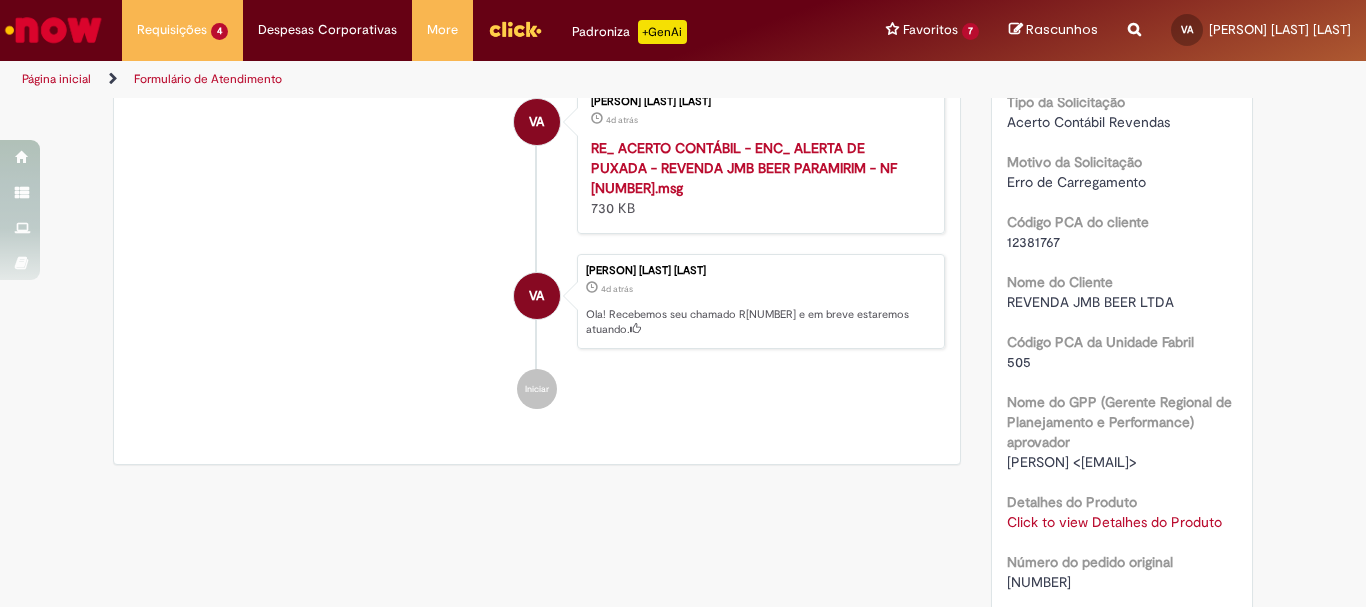 scroll, scrollTop: 700, scrollLeft: 0, axis: vertical 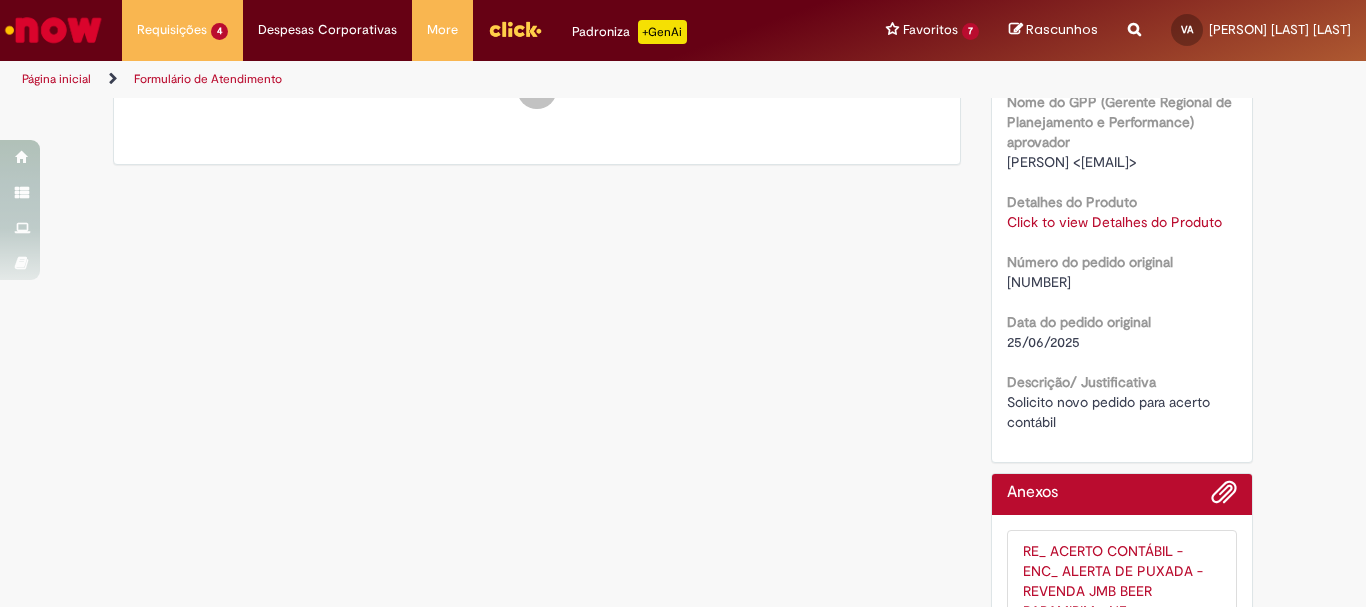 click on "25/06/2025" at bounding box center [1043, 342] 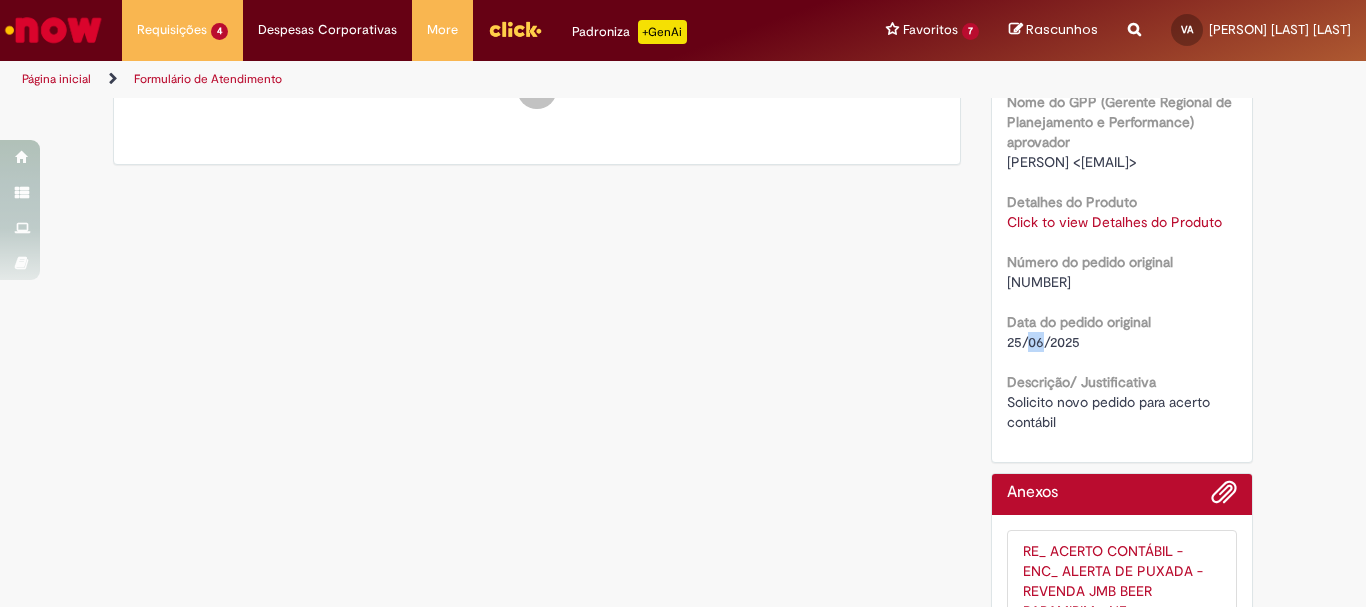 click on "25/06/2025" at bounding box center (1043, 342) 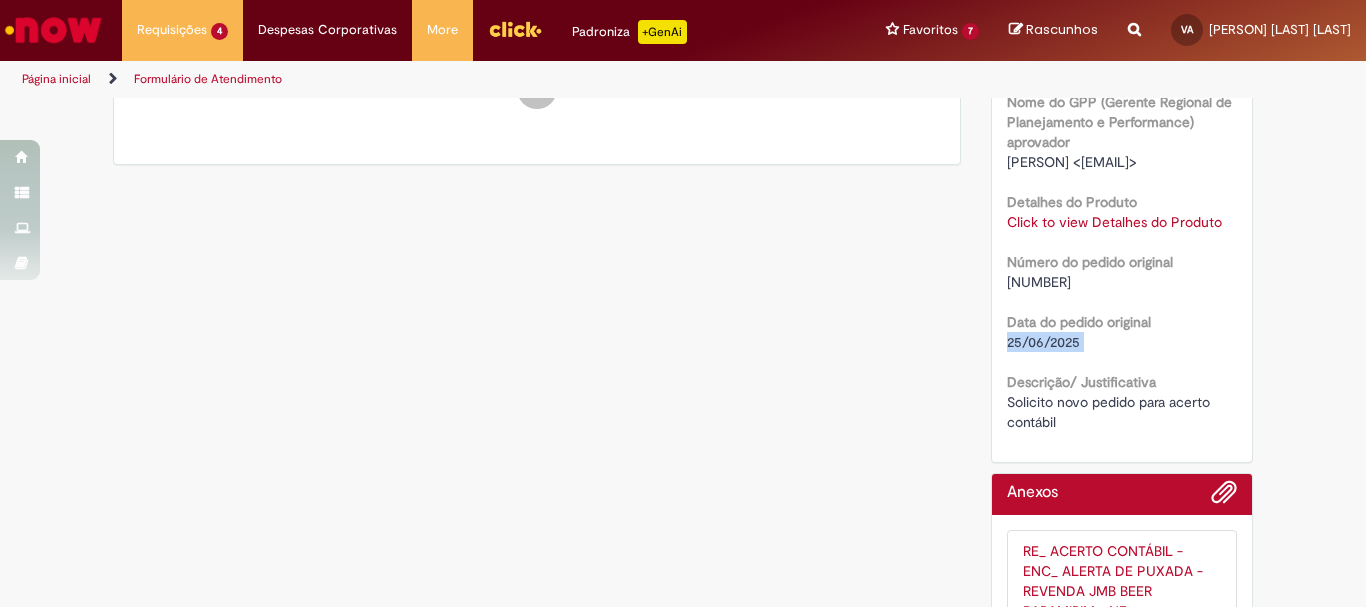 click on "25/06/2025" at bounding box center (1043, 342) 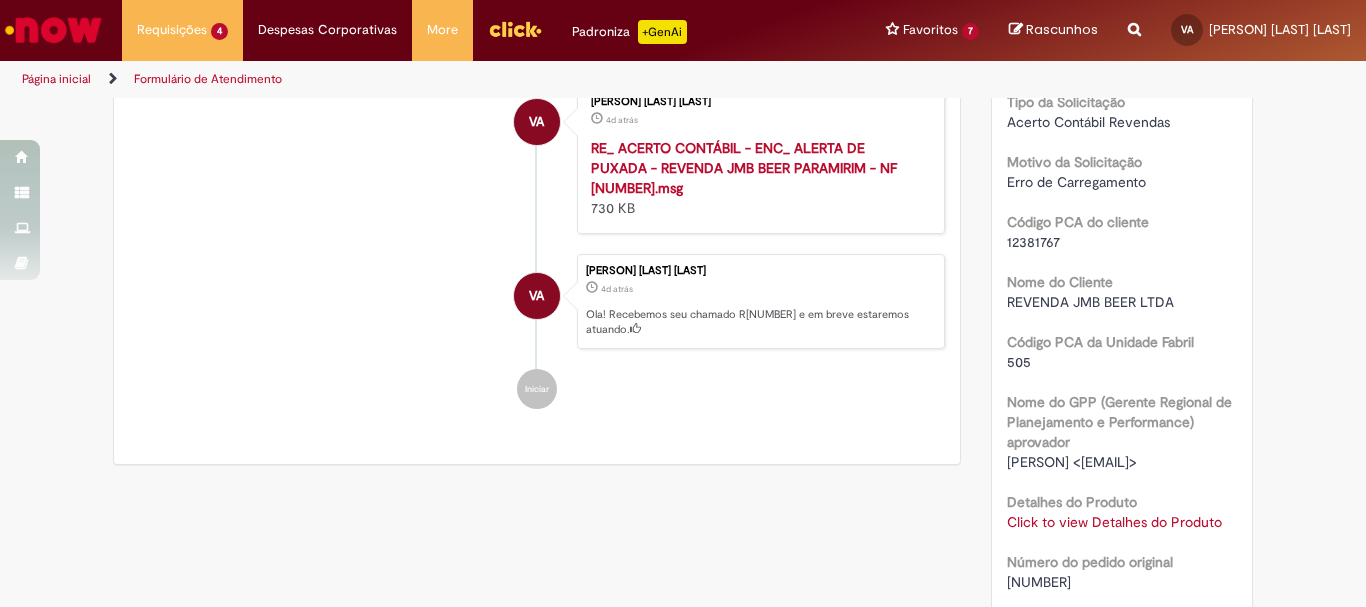 scroll, scrollTop: 300, scrollLeft: 0, axis: vertical 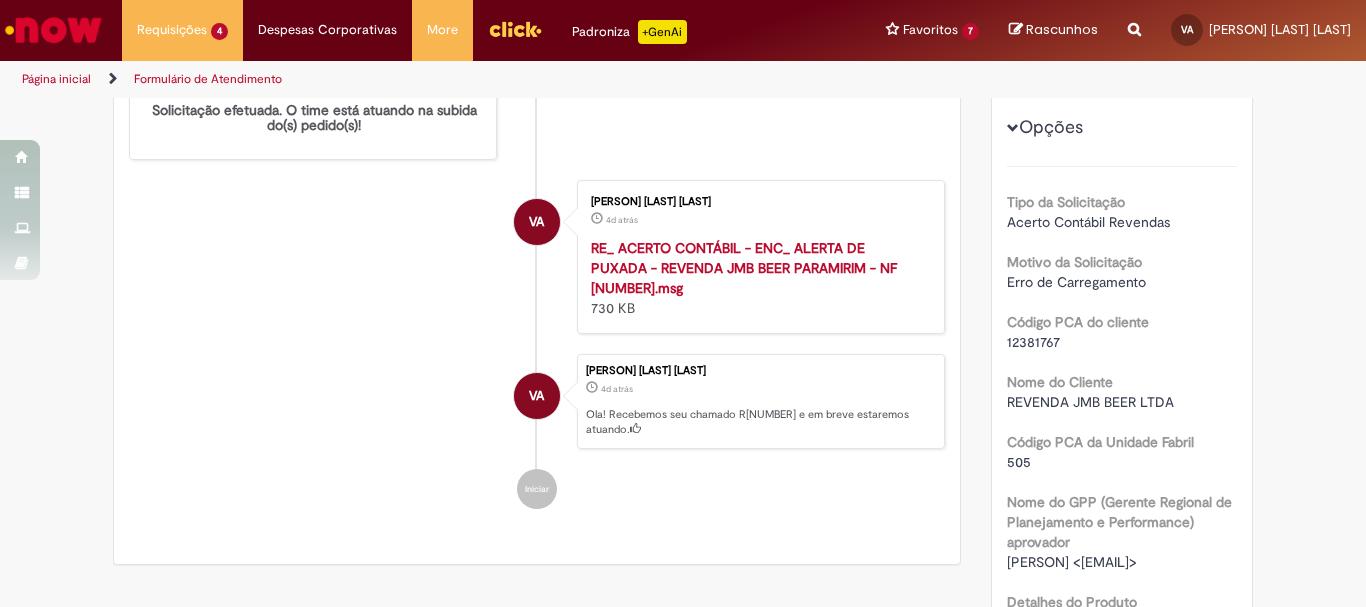 click on "12381767" at bounding box center [1122, 342] 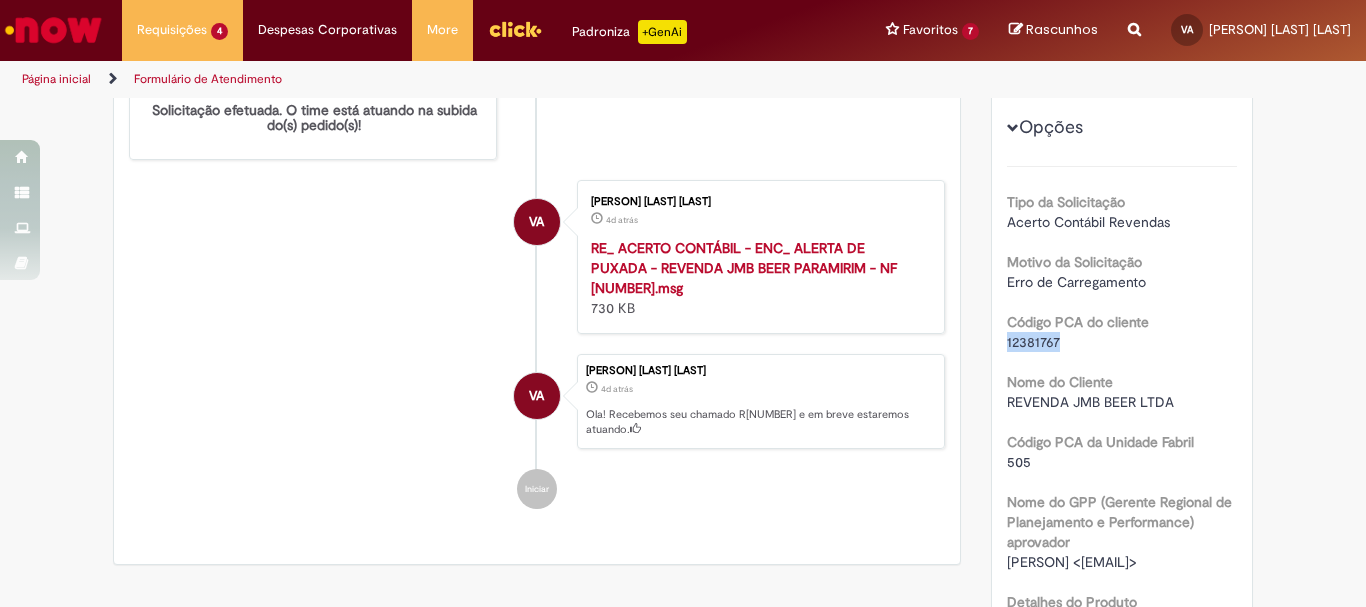 click on "12381767" at bounding box center (1122, 342) 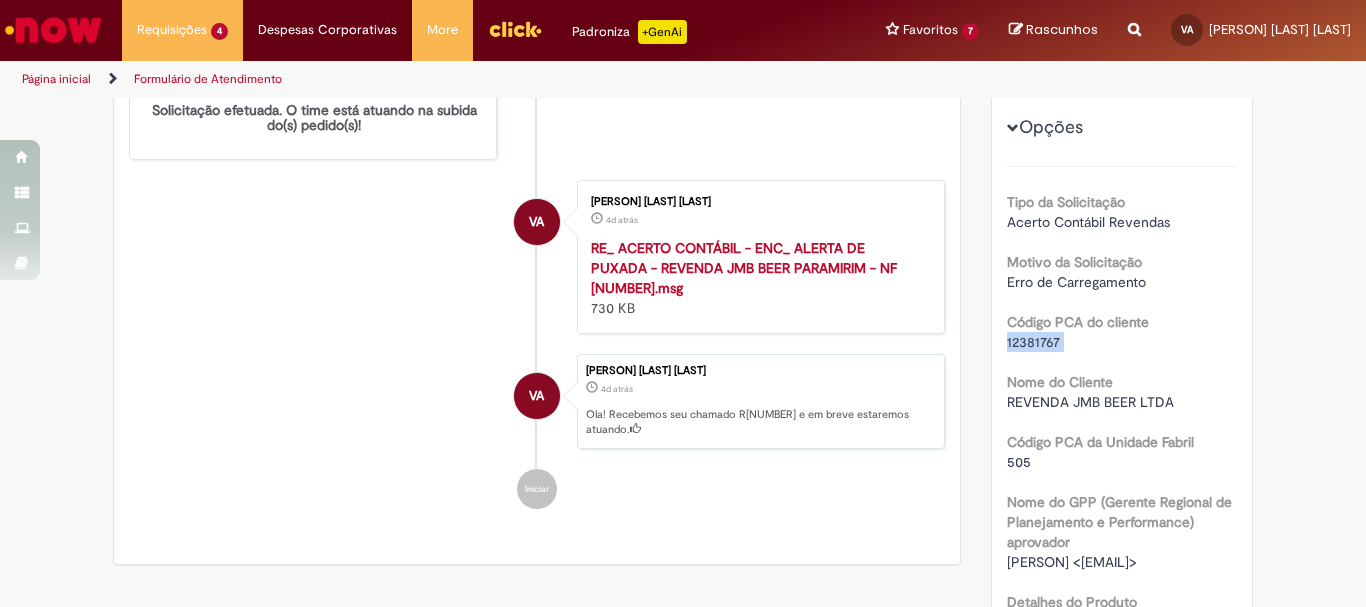 click on "12381767" at bounding box center (1033, 342) 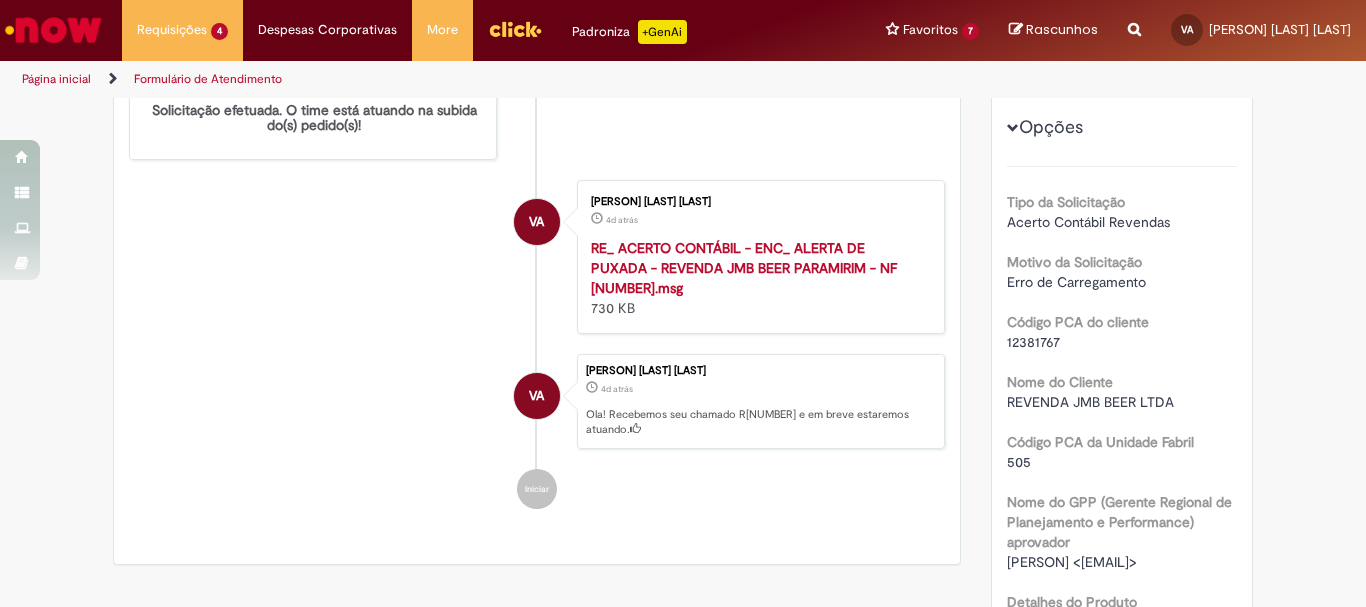 click on "REVENDA JMB BEER LTDA" at bounding box center [1090, 402] 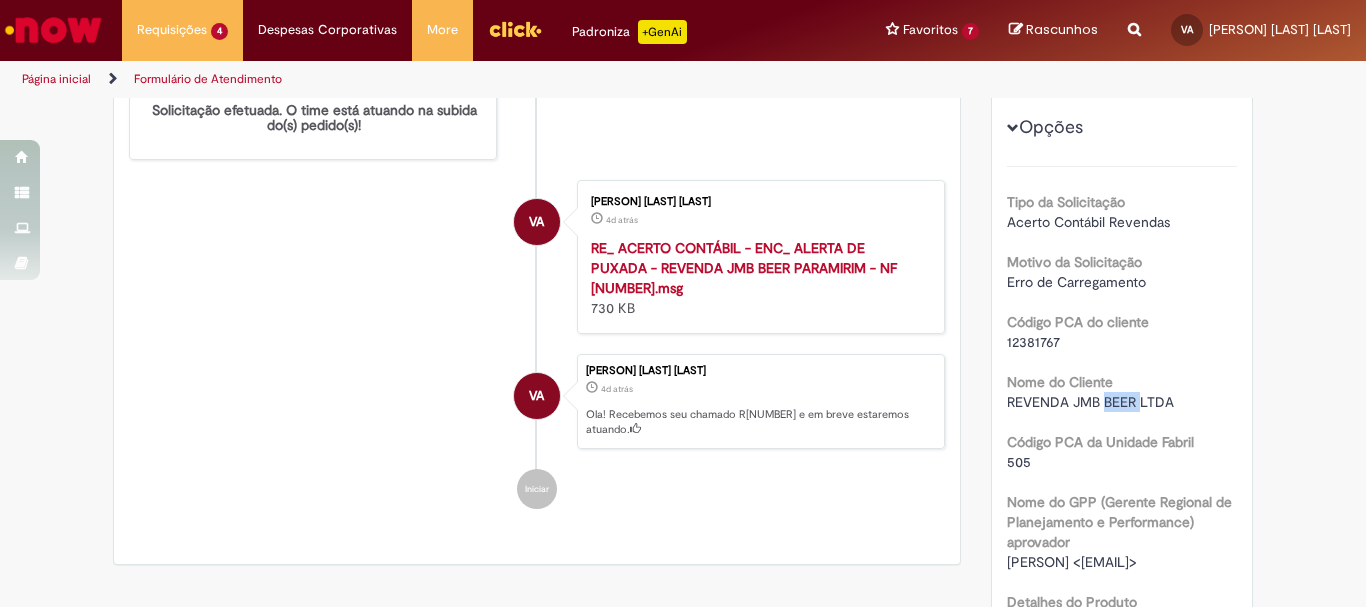 click on "REVENDA JMB BEER LTDA" at bounding box center [1090, 402] 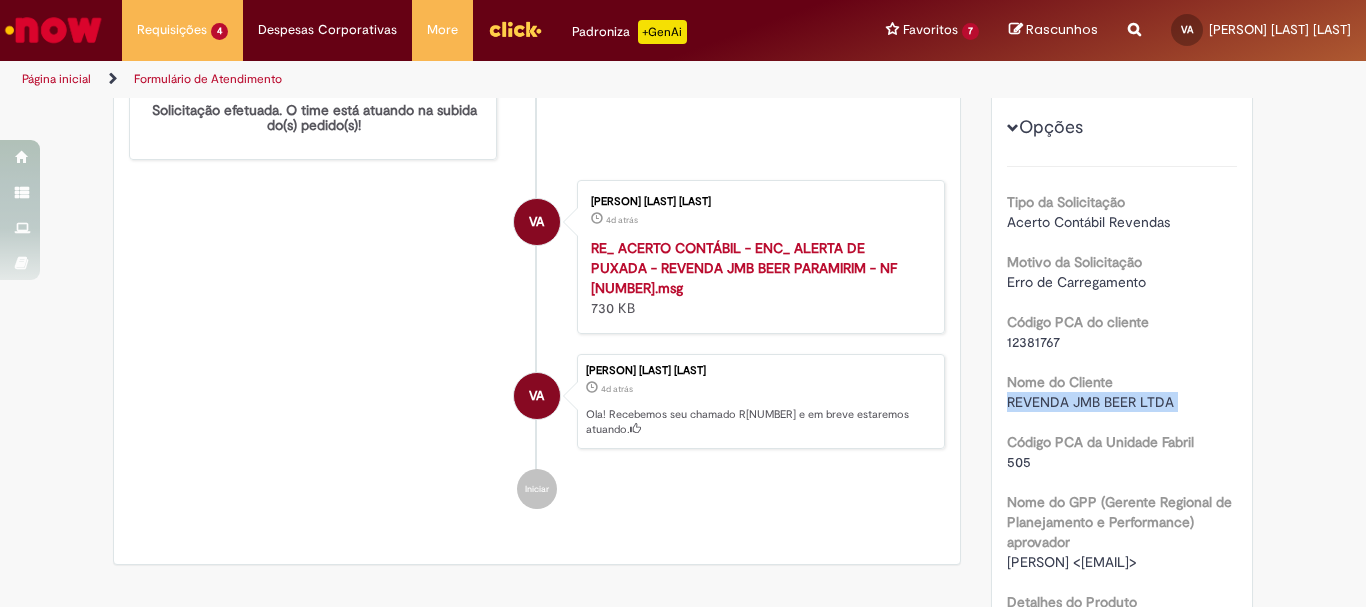 click on "REVENDA JMB BEER LTDA" at bounding box center (1090, 402) 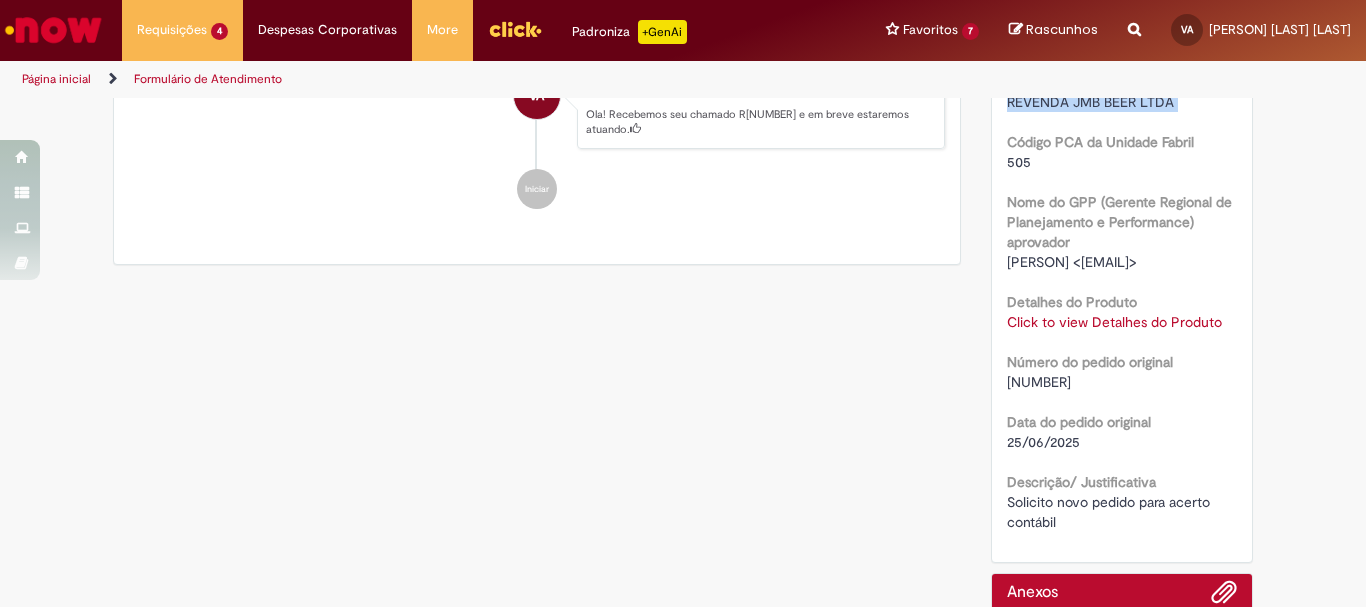 scroll, scrollTop: 800, scrollLeft: 0, axis: vertical 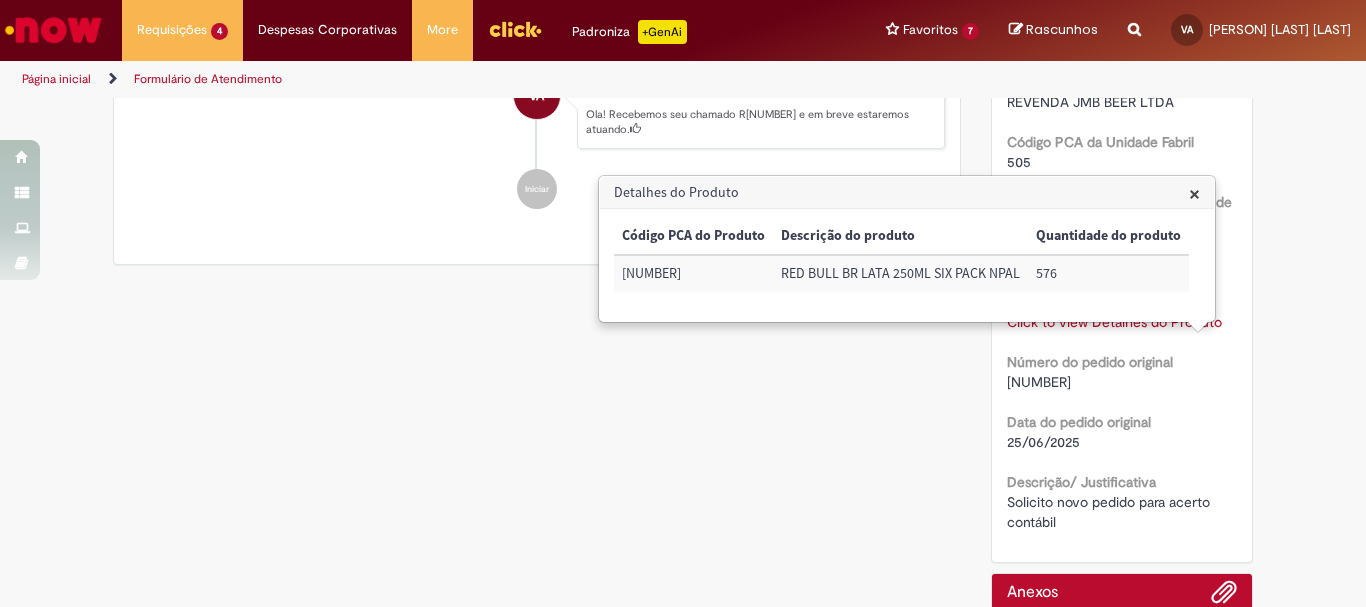 click on "RED BULL BR LATA 250ML SIX PACK NPAL" at bounding box center (900, 273) 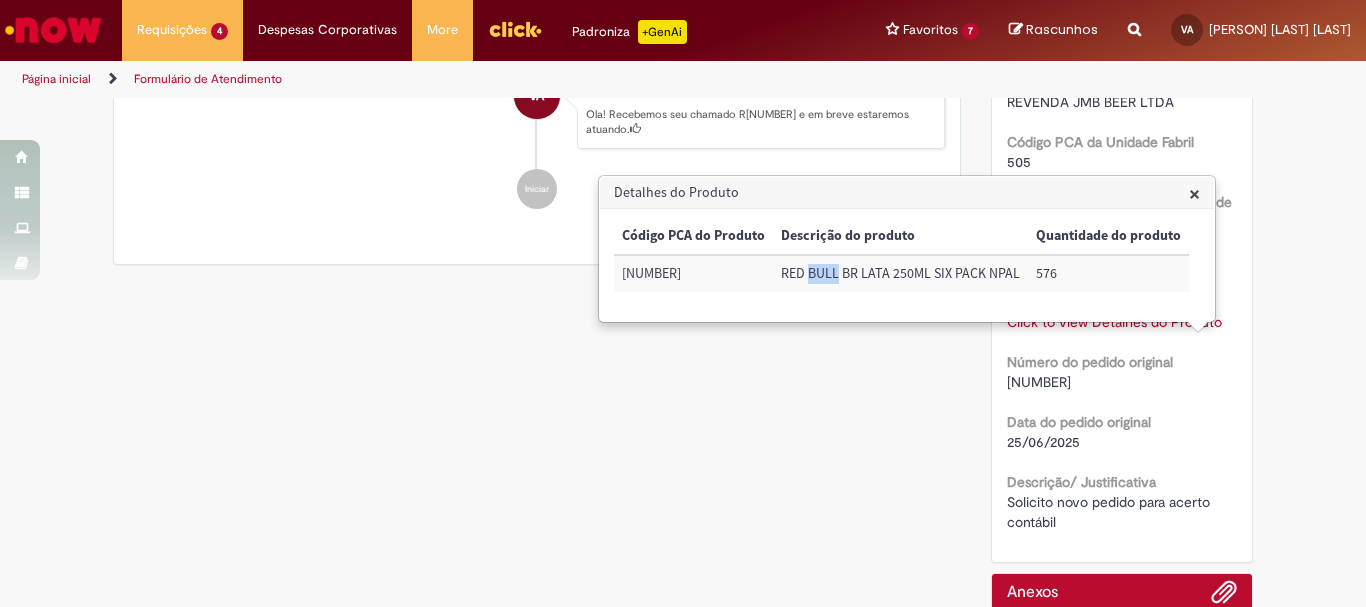 click on "RED BULL BR LATA 250ML SIX PACK NPAL" at bounding box center (900, 273) 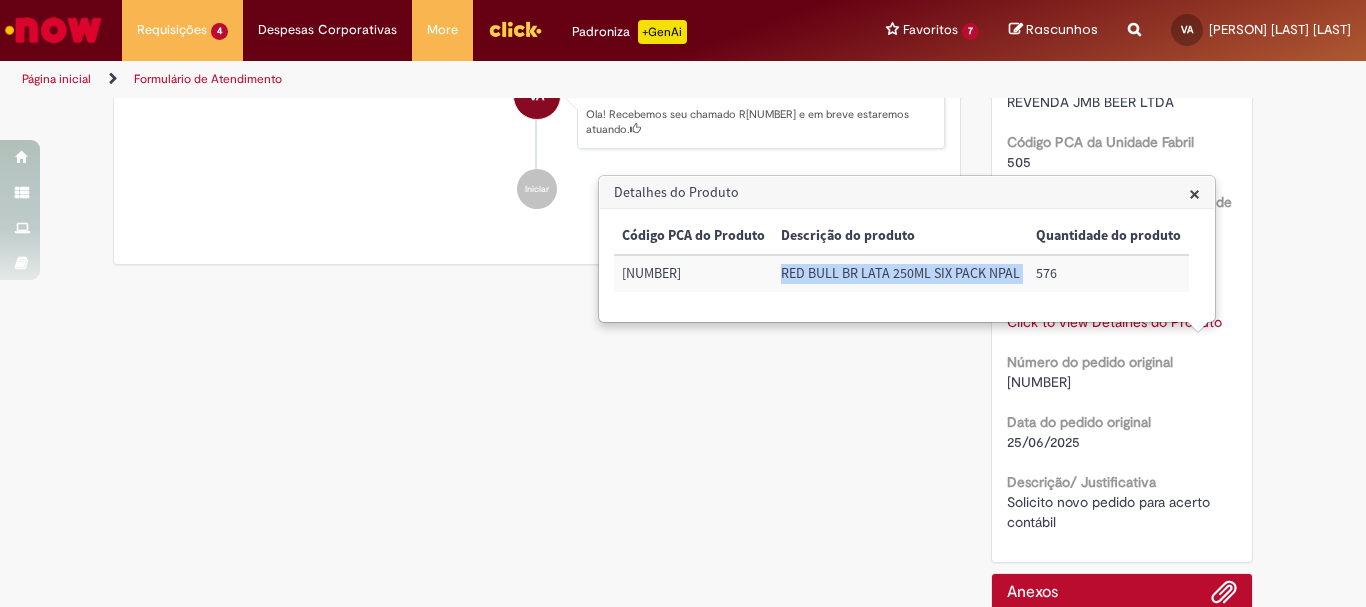 click on "RED BULL BR LATA 250ML SIX PACK NPAL" at bounding box center (900, 273) 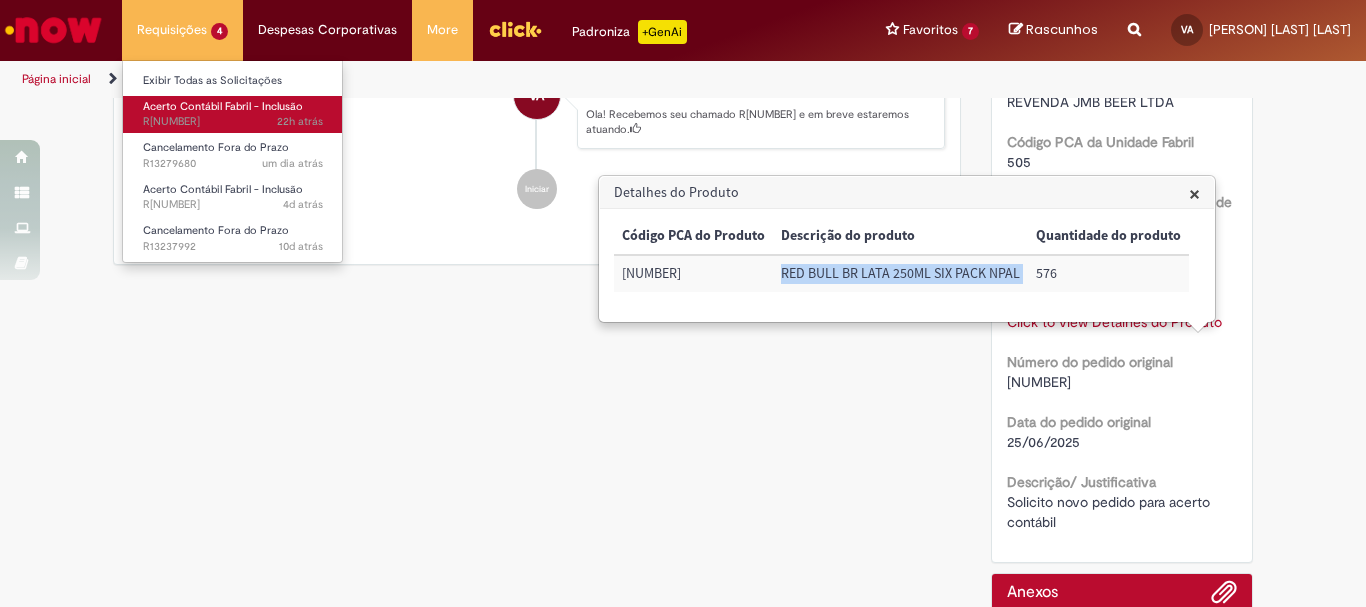 click on "Acerto Contábil Fabril - Inclusão" at bounding box center (223, 106) 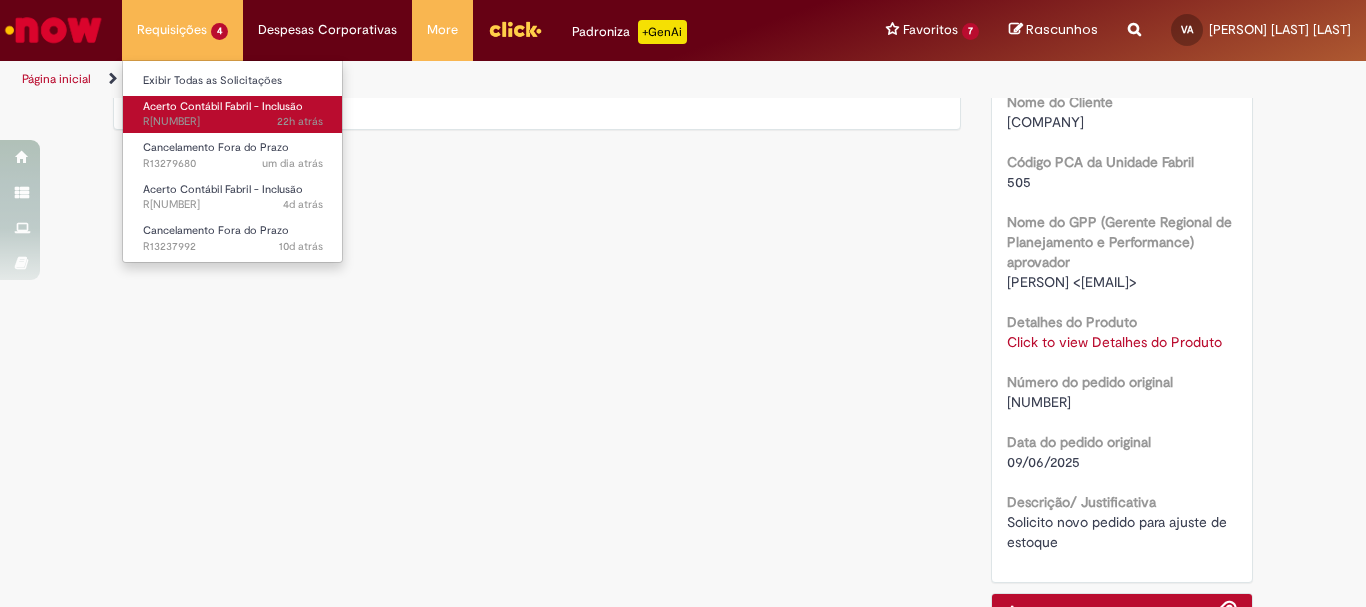 scroll, scrollTop: 0, scrollLeft: 0, axis: both 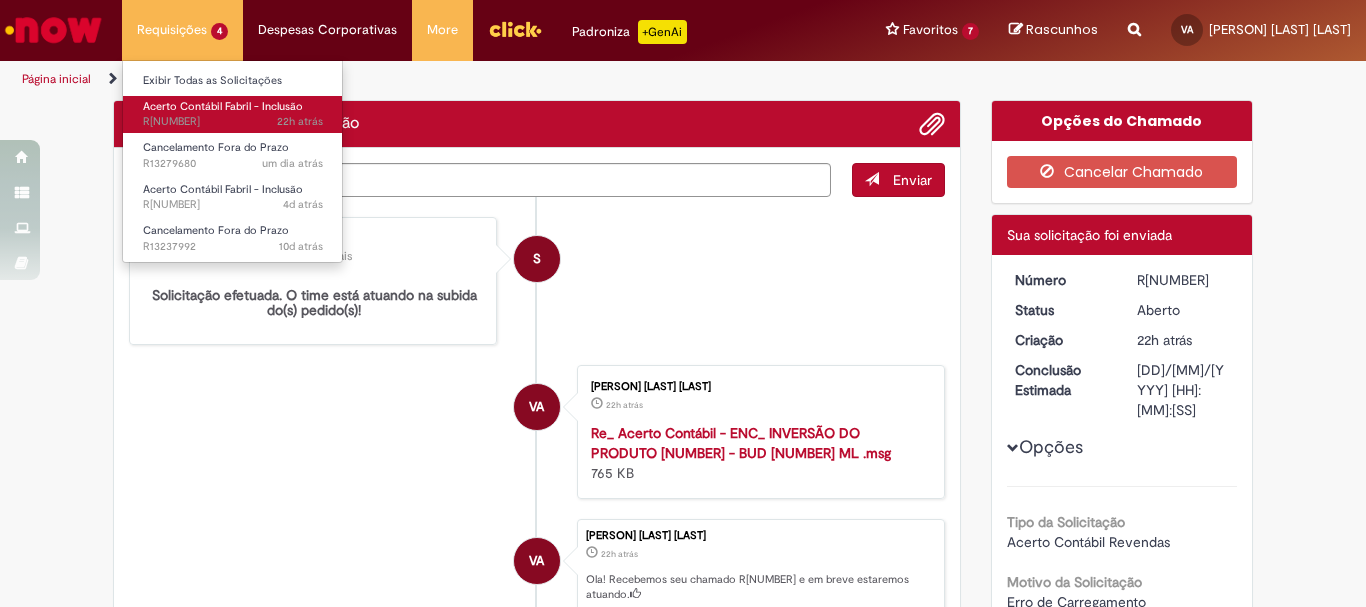 click on "[TIME] atrás [TIME] horas atrás  R[NUMBER]" at bounding box center (233, 122) 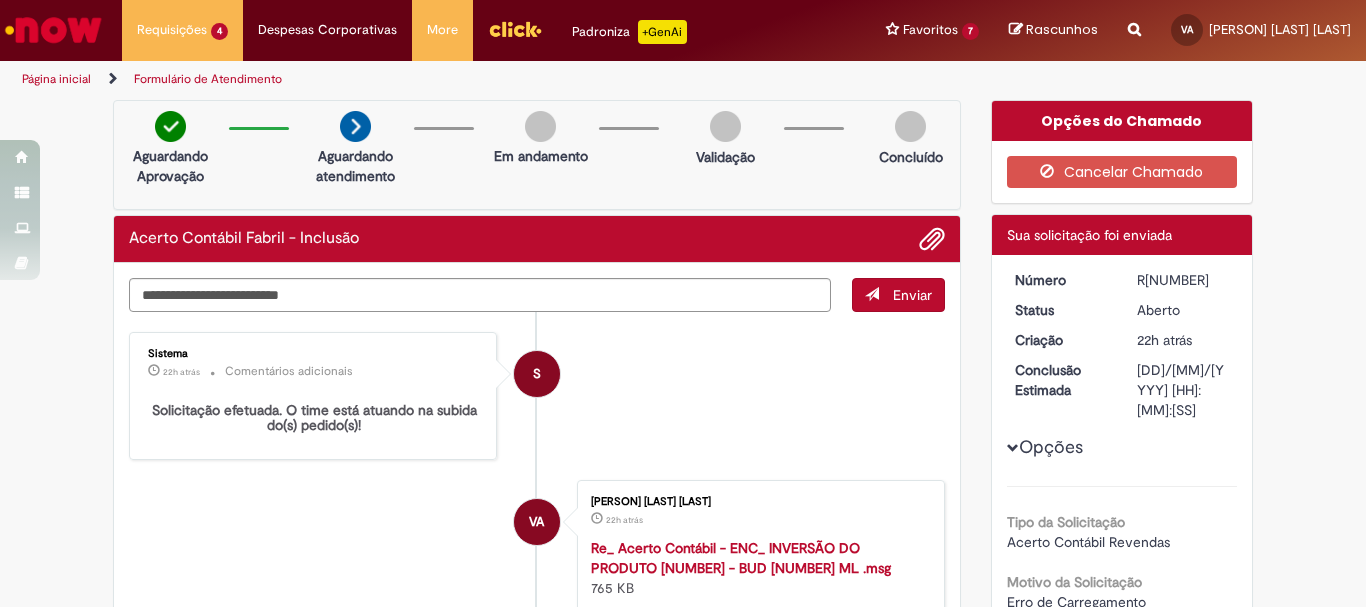 click on "R[NUMBER]" at bounding box center (1183, 280) 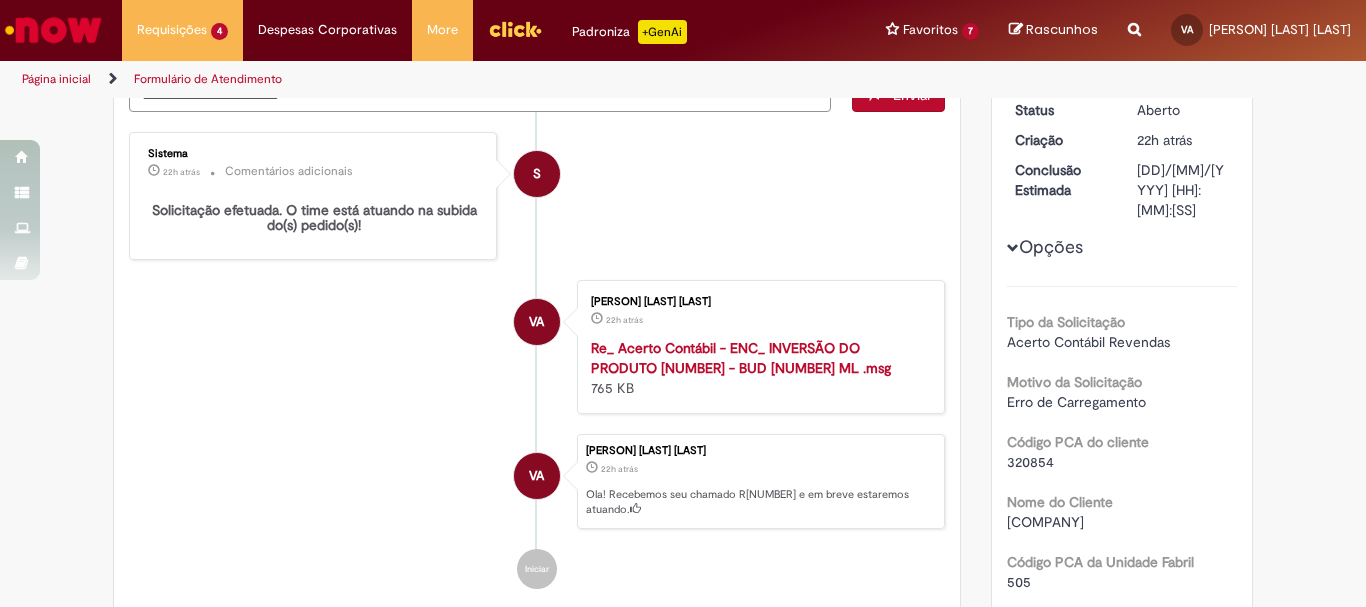 click on "[COMPANY]" at bounding box center (1045, 522) 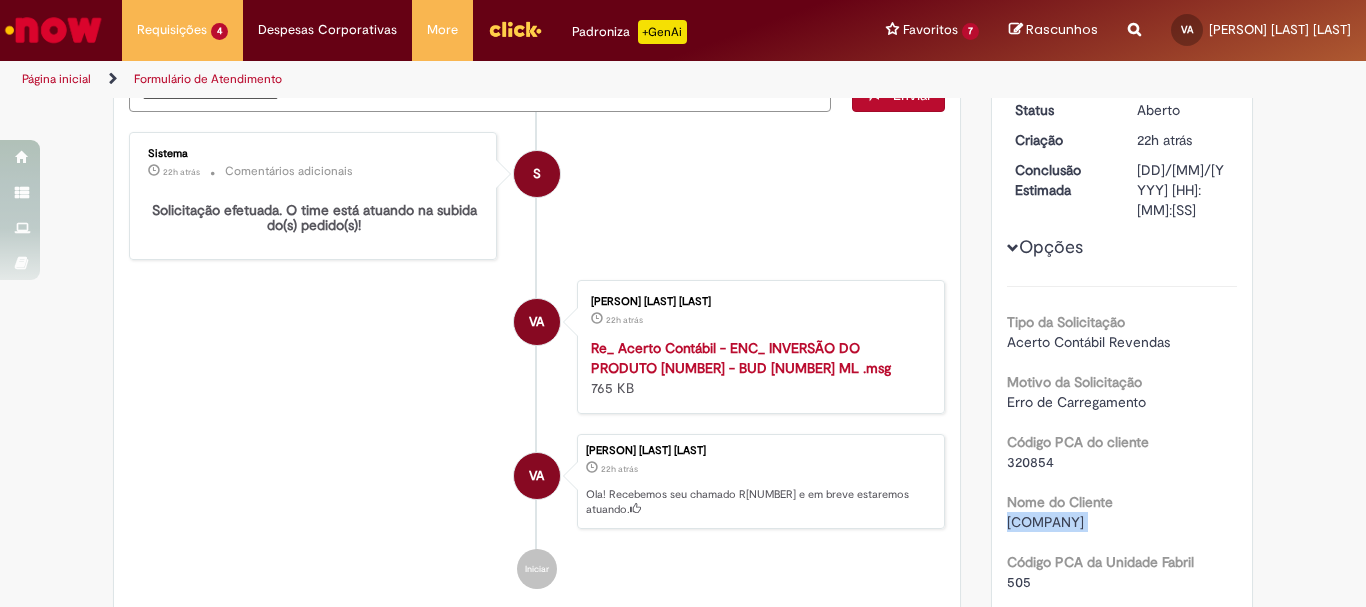 click on "[COMPANY]" at bounding box center [1045, 522] 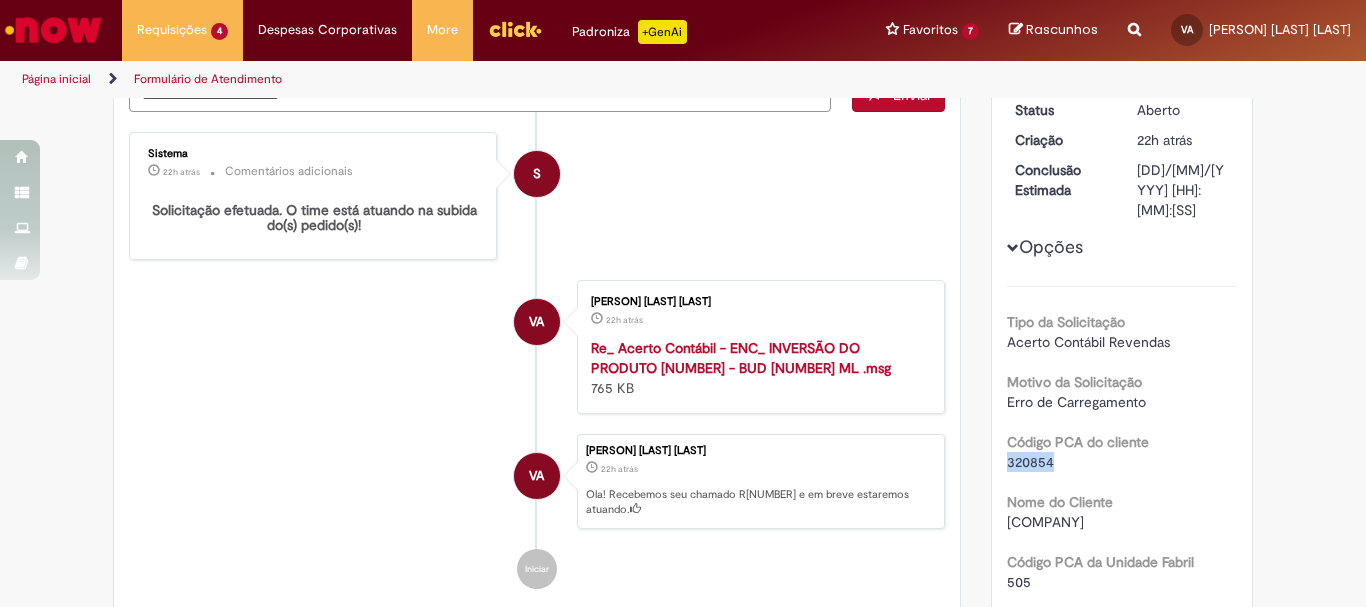 click on "320854" at bounding box center (1030, 462) 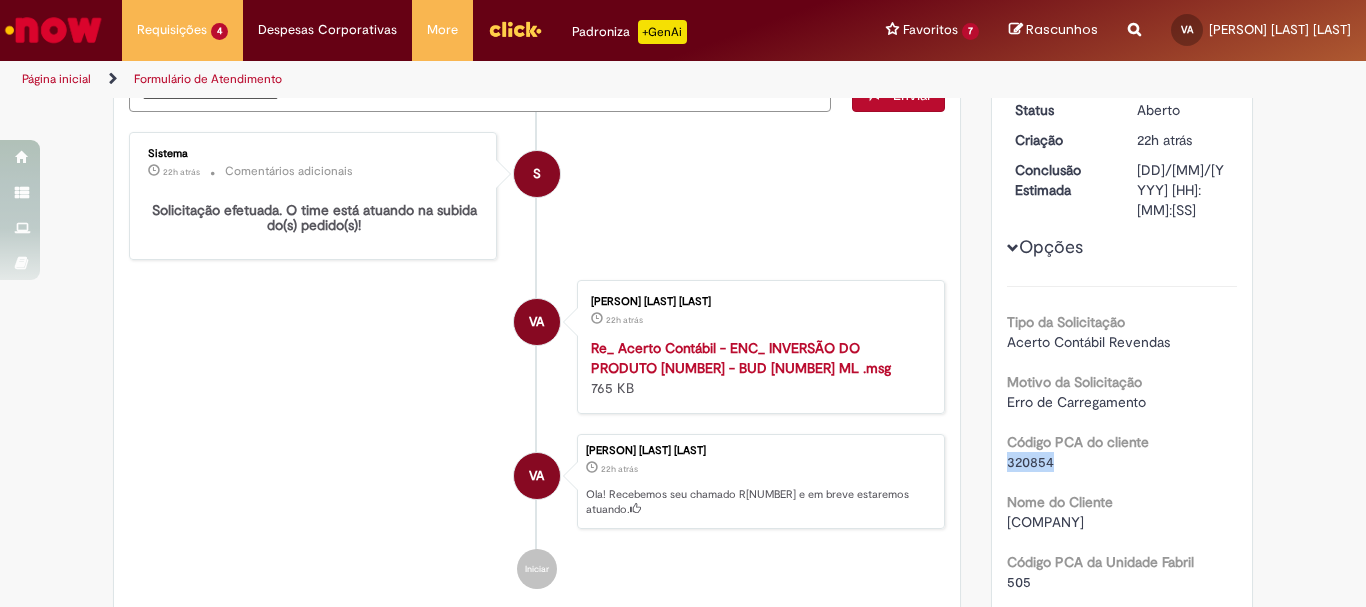 scroll, scrollTop: 600, scrollLeft: 0, axis: vertical 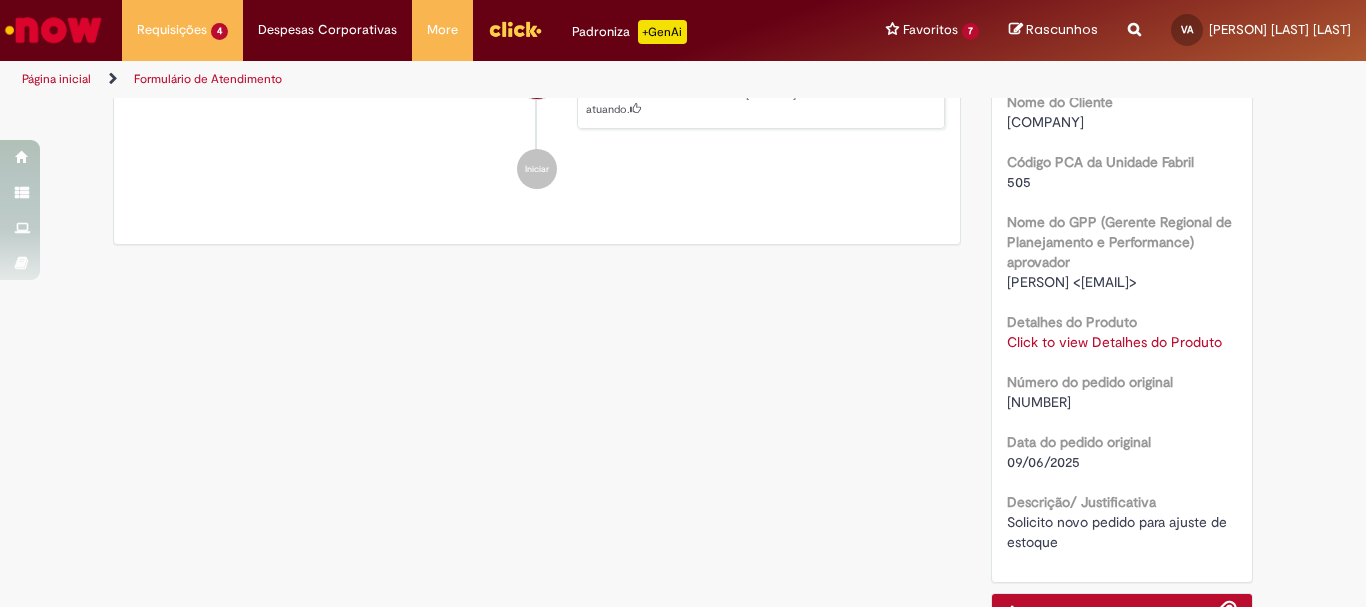 click on "Click to view Detalhes do Produto" at bounding box center (1114, 342) 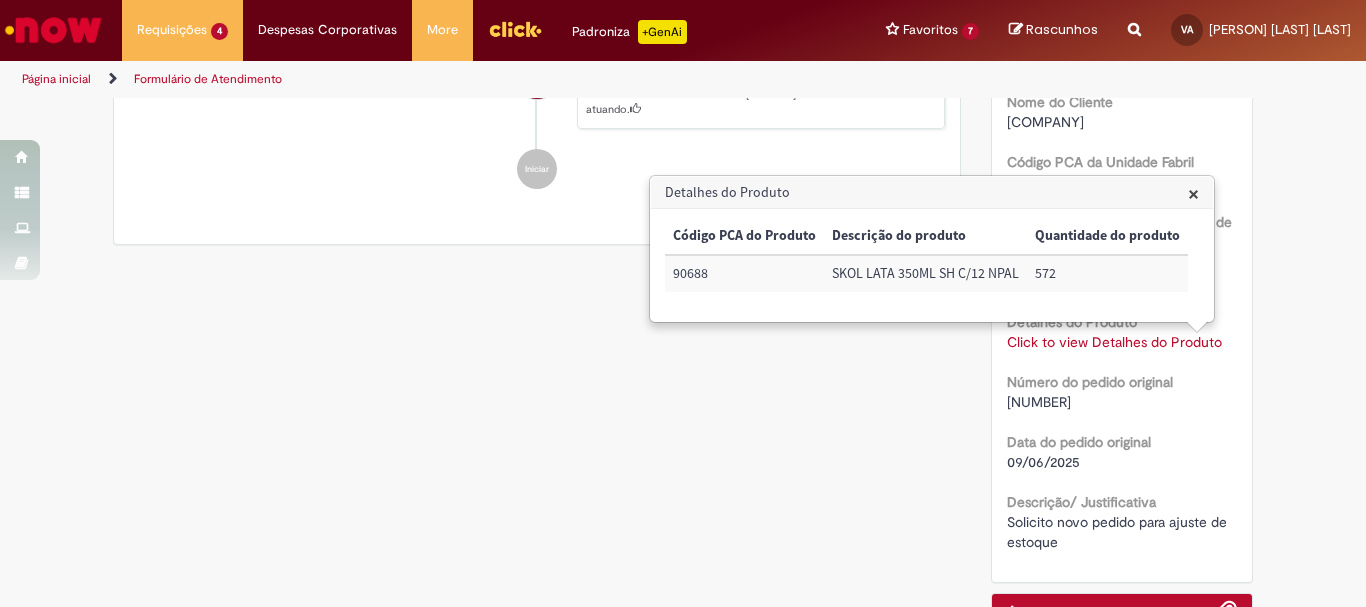 click on "SKOL LATA 350ML SH C/12 NPAL" at bounding box center [925, 273] 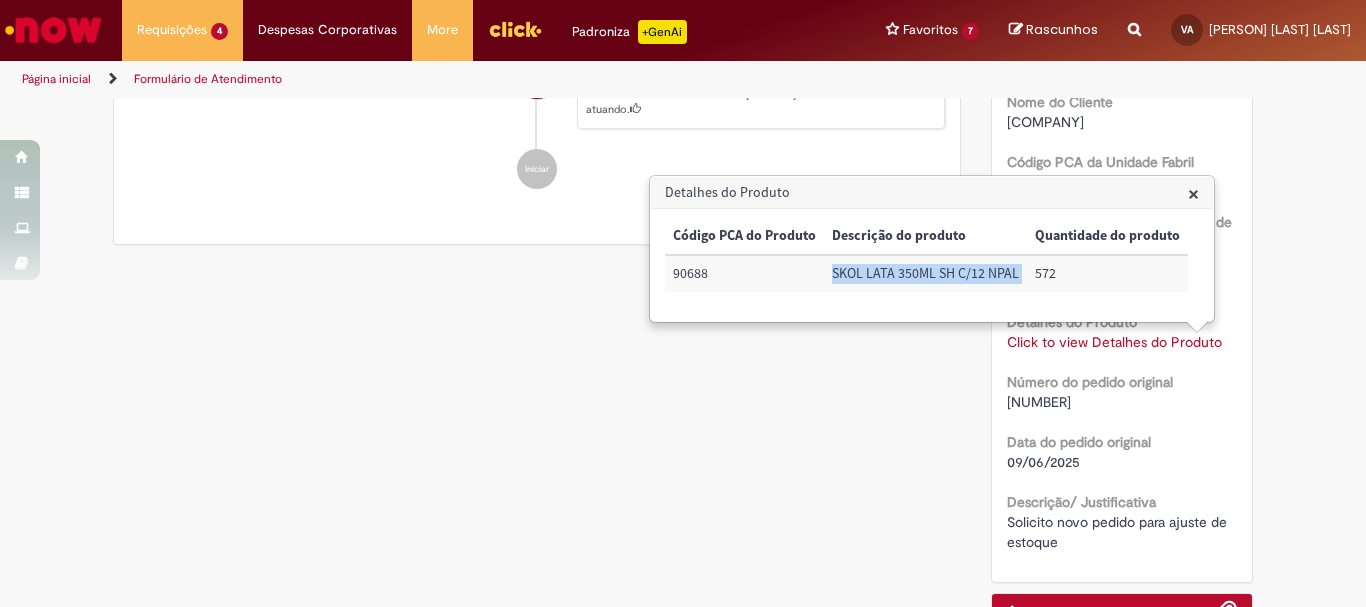click on "SKOL LATA 350ML SH C/12 NPAL" at bounding box center (925, 273) 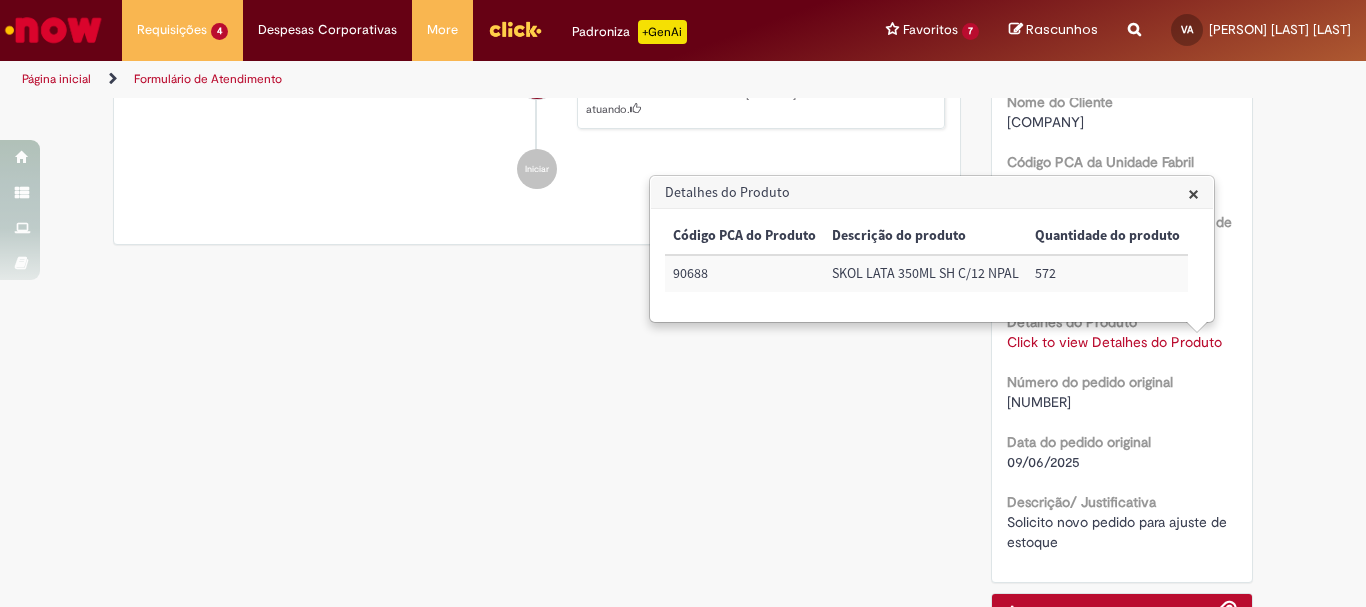 drag, startPoint x: 250, startPoint y: 348, endPoint x: 268, endPoint y: 349, distance: 18.027756 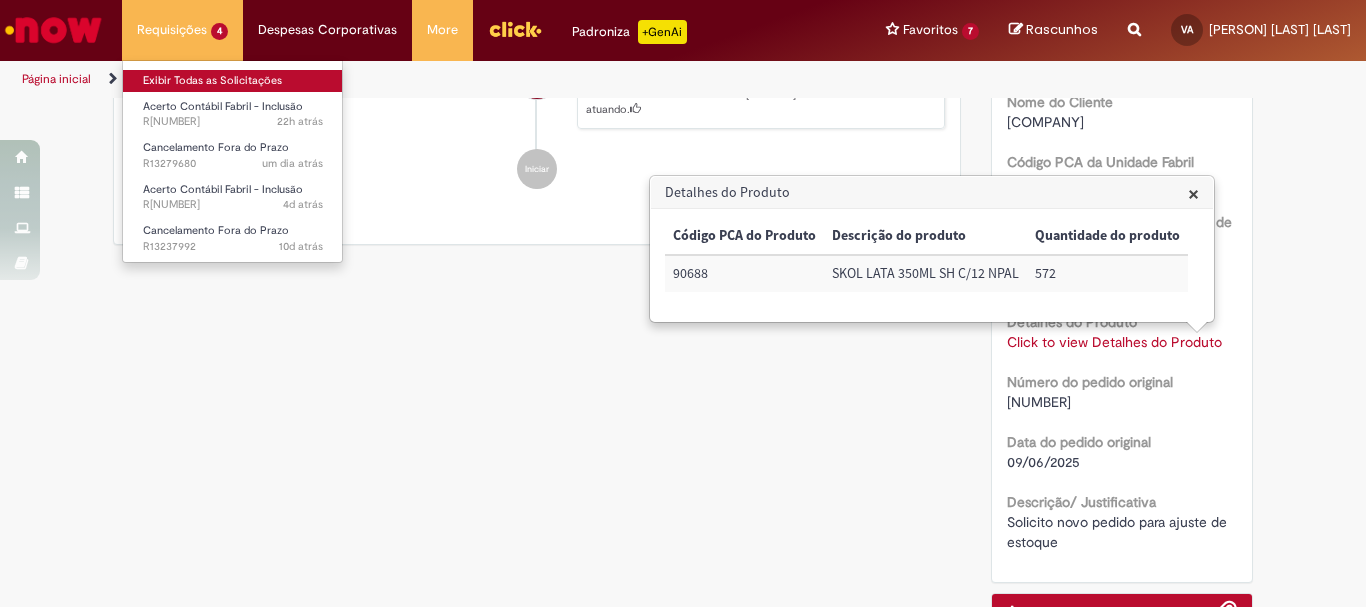 click on "Exibir Todas as Solicitações" at bounding box center (233, 81) 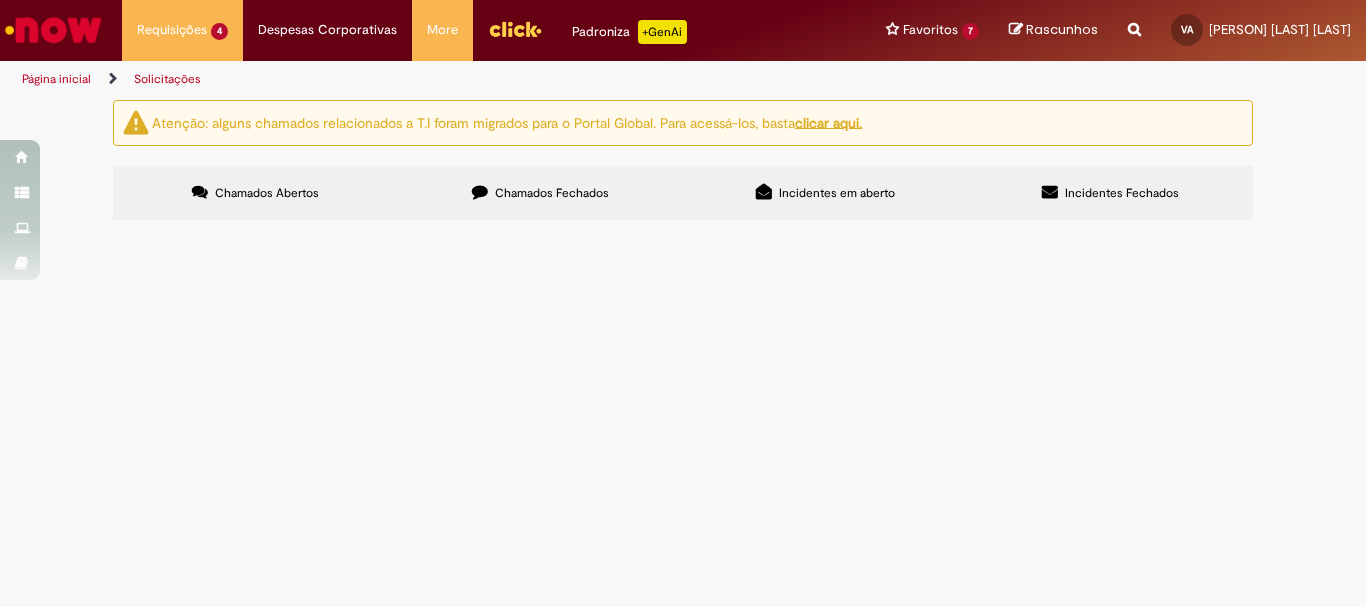 scroll, scrollTop: 72, scrollLeft: 0, axis: vertical 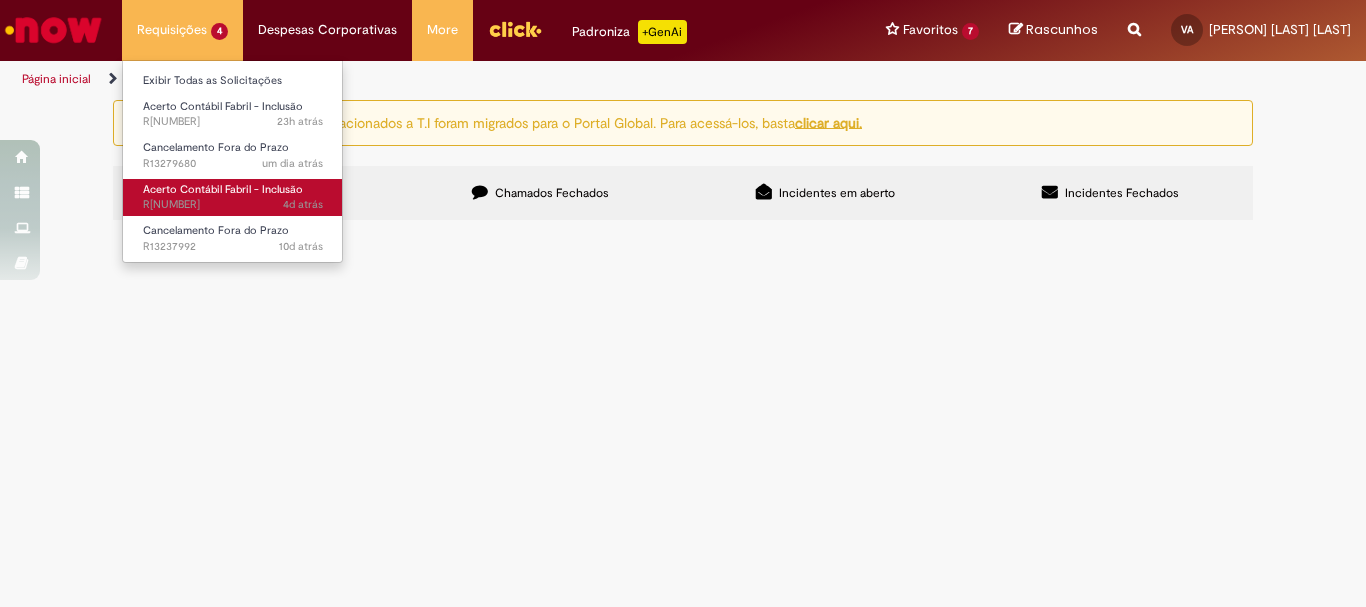 click on "[TIME] atrás [TIME] dias atrás  R[NUMBER]" at bounding box center [233, 205] 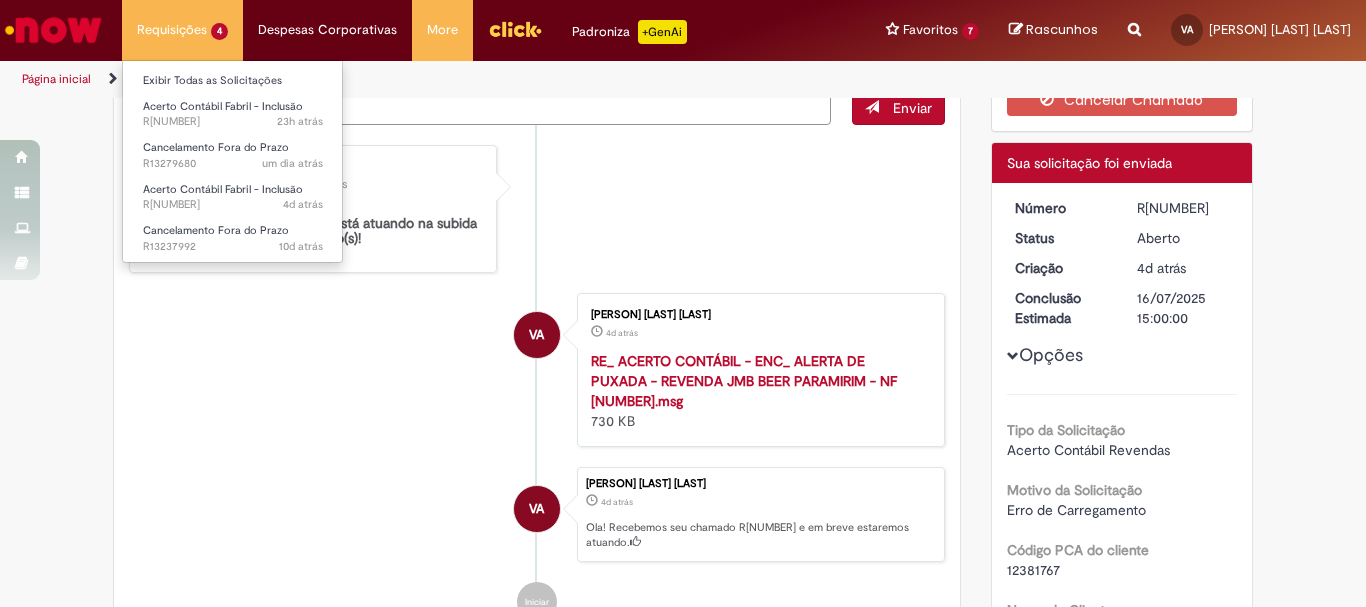 scroll, scrollTop: 0, scrollLeft: 0, axis: both 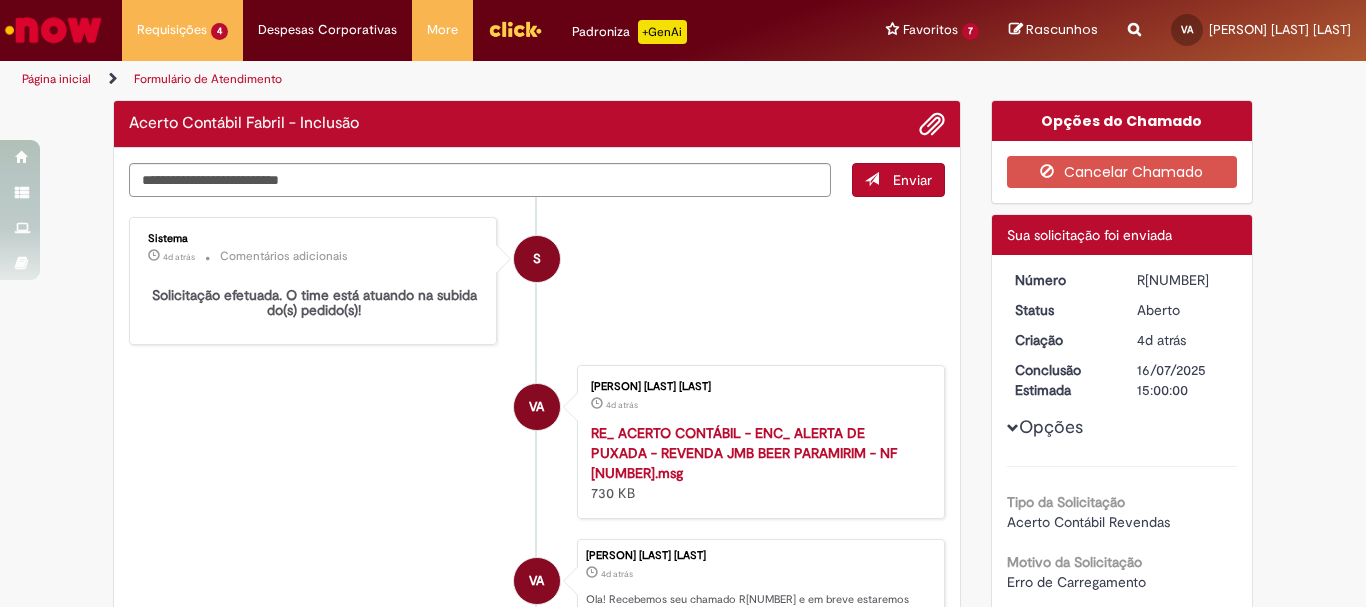 click on "R[NUMBER]" at bounding box center [1183, 280] 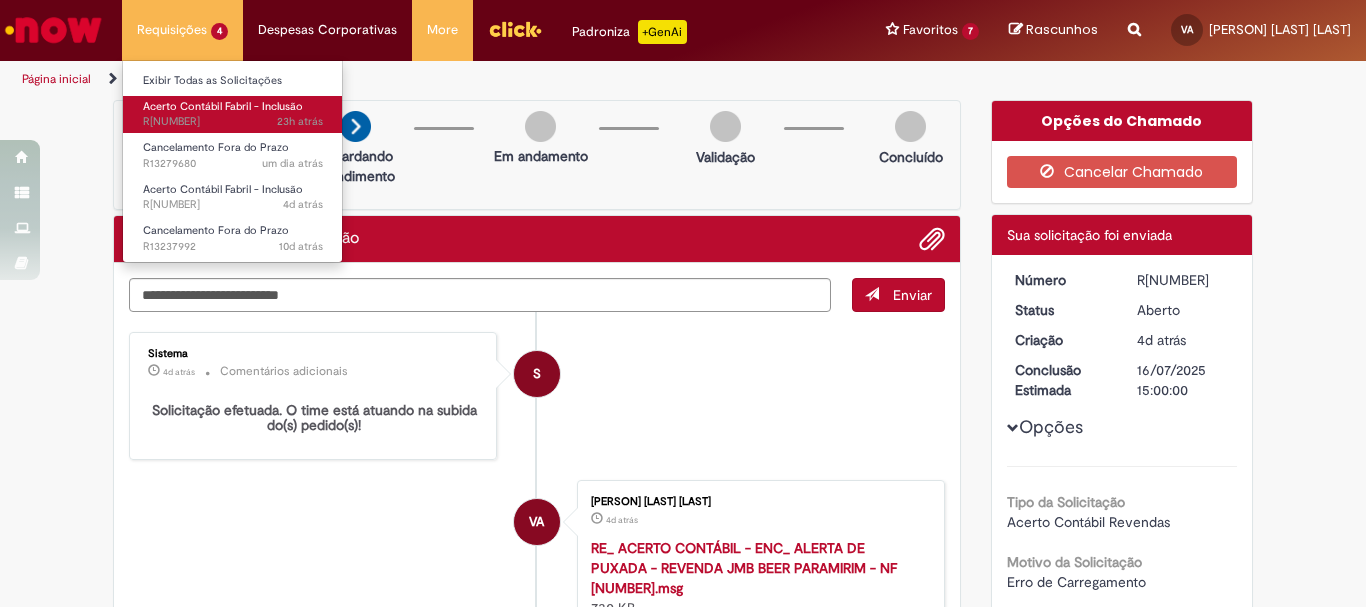click on "Acerto Contábil Fabril - Inclusão" at bounding box center [223, 106] 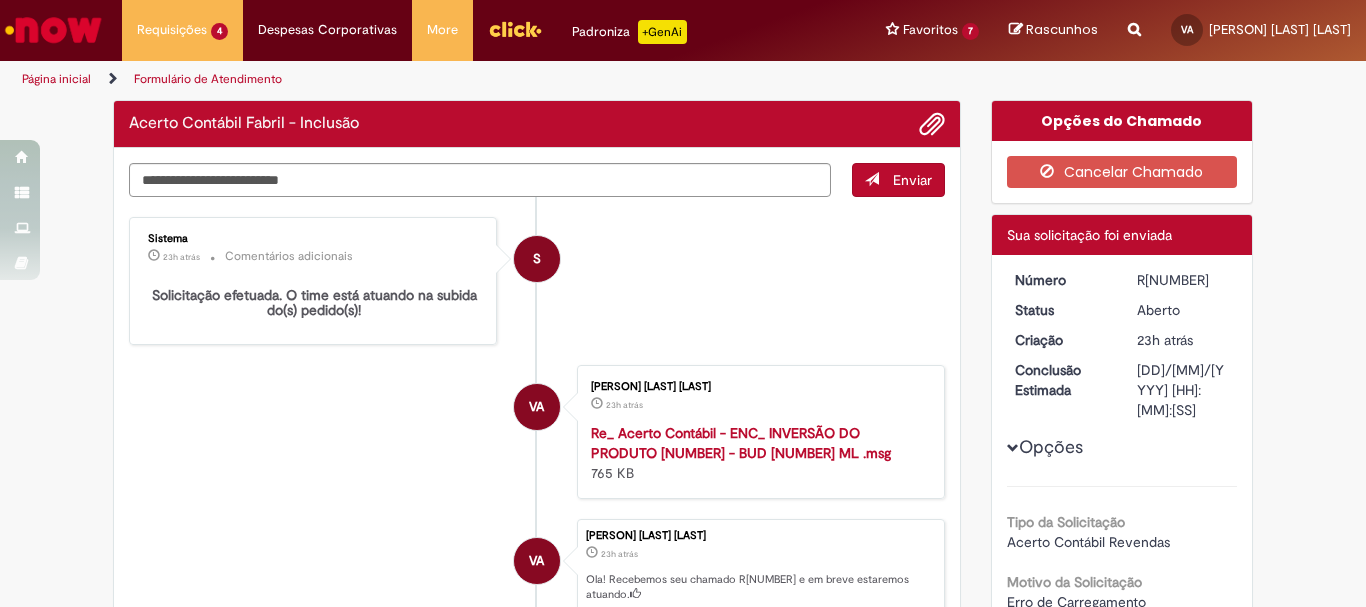 click on "R[NUMBER]" at bounding box center [1183, 280] 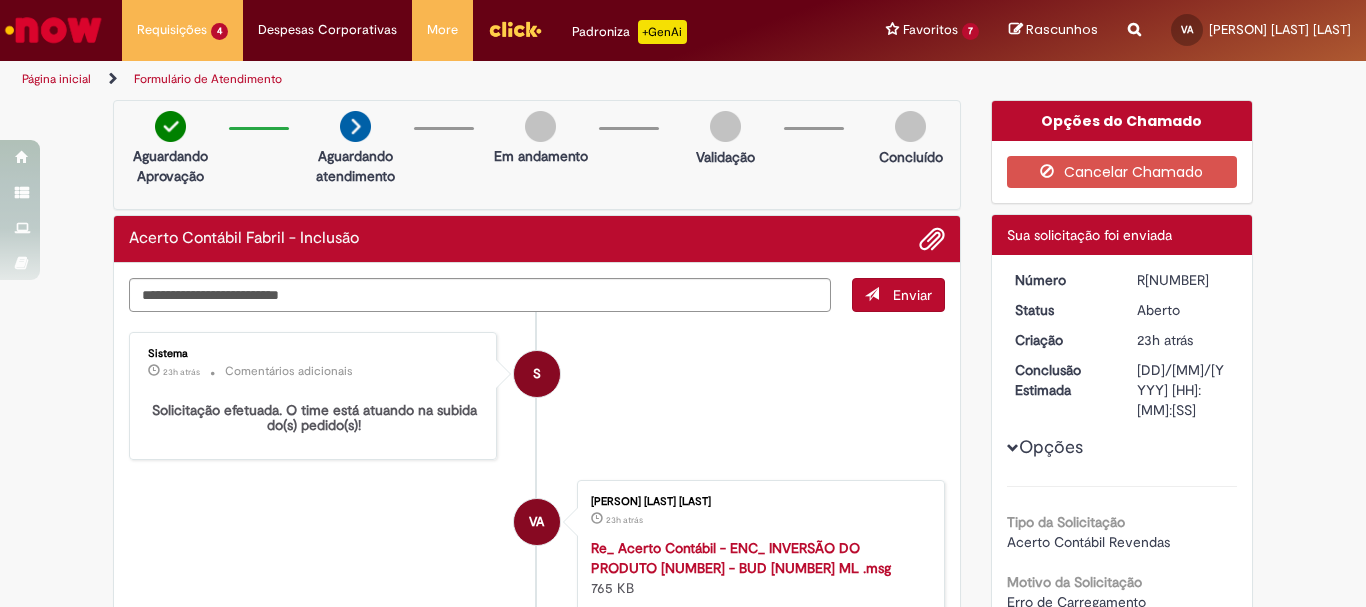 copy on "R[NUMBER]" 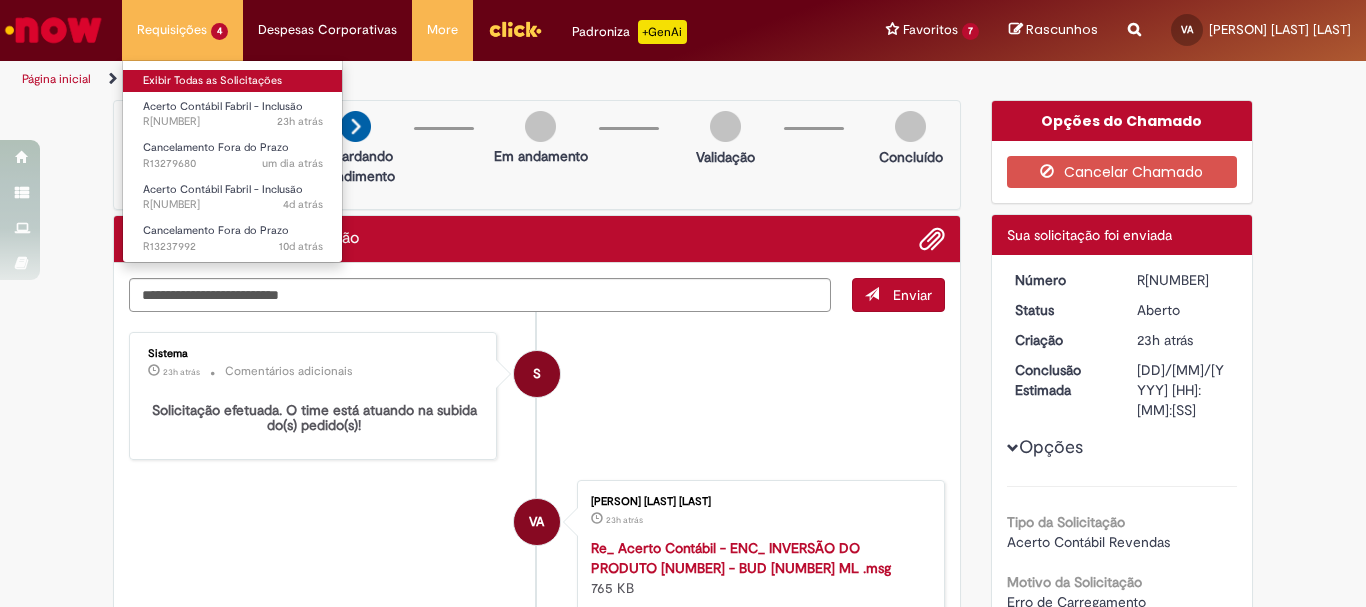 click on "Exibir Todas as Solicitações" at bounding box center [233, 81] 